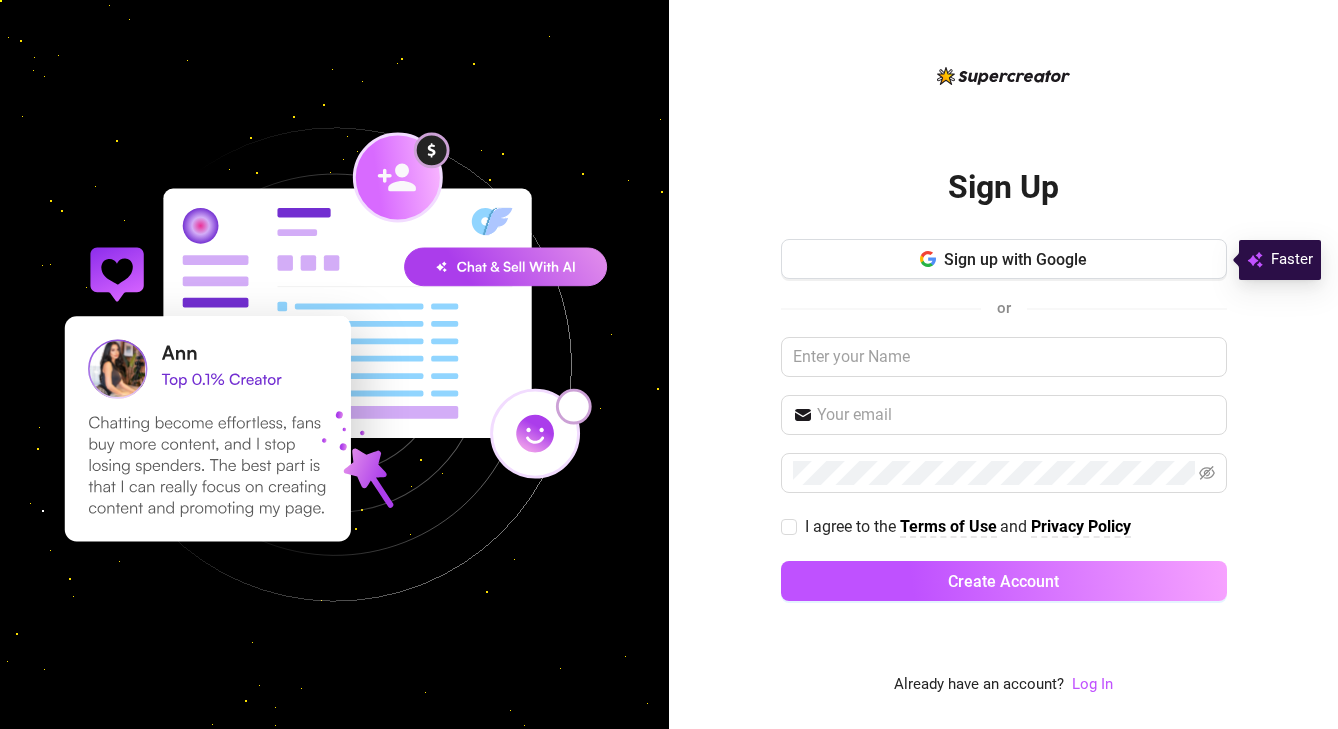 scroll, scrollTop: 0, scrollLeft: 0, axis: both 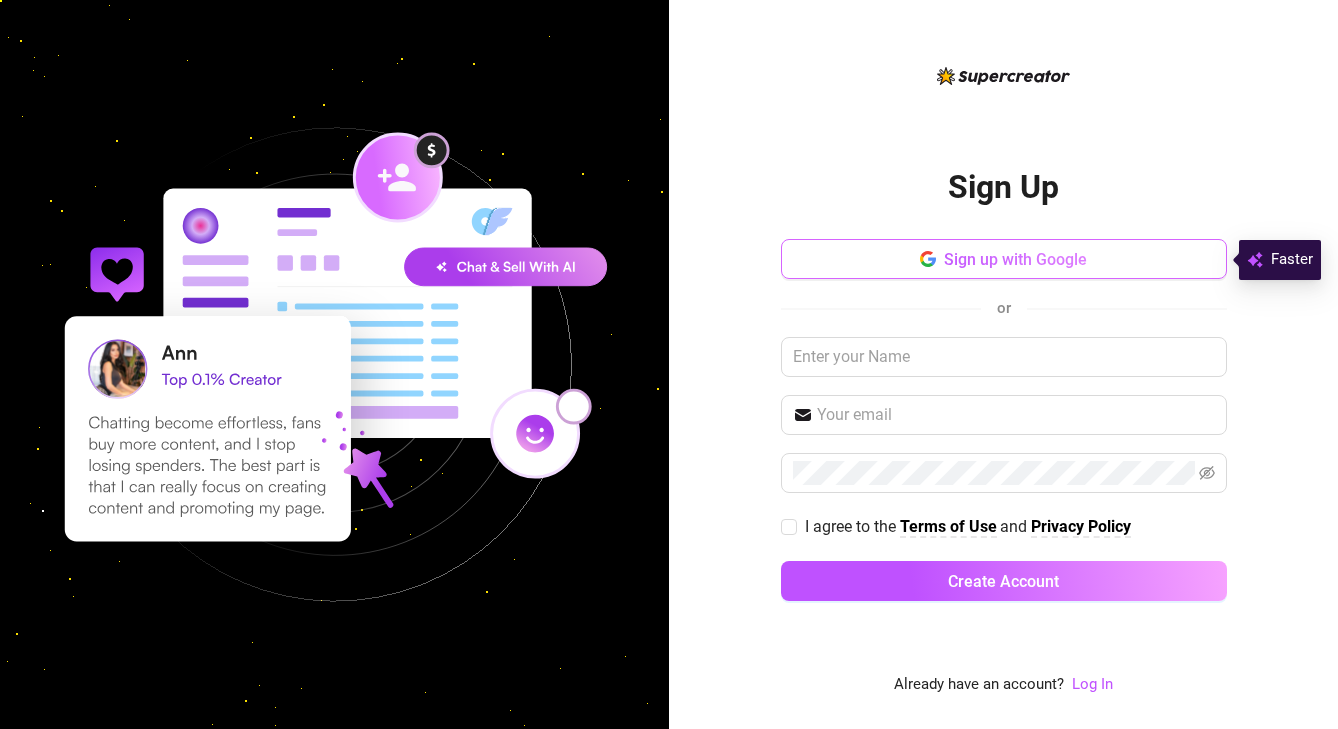 click on "Sign up with Google" at bounding box center (1004, 259) 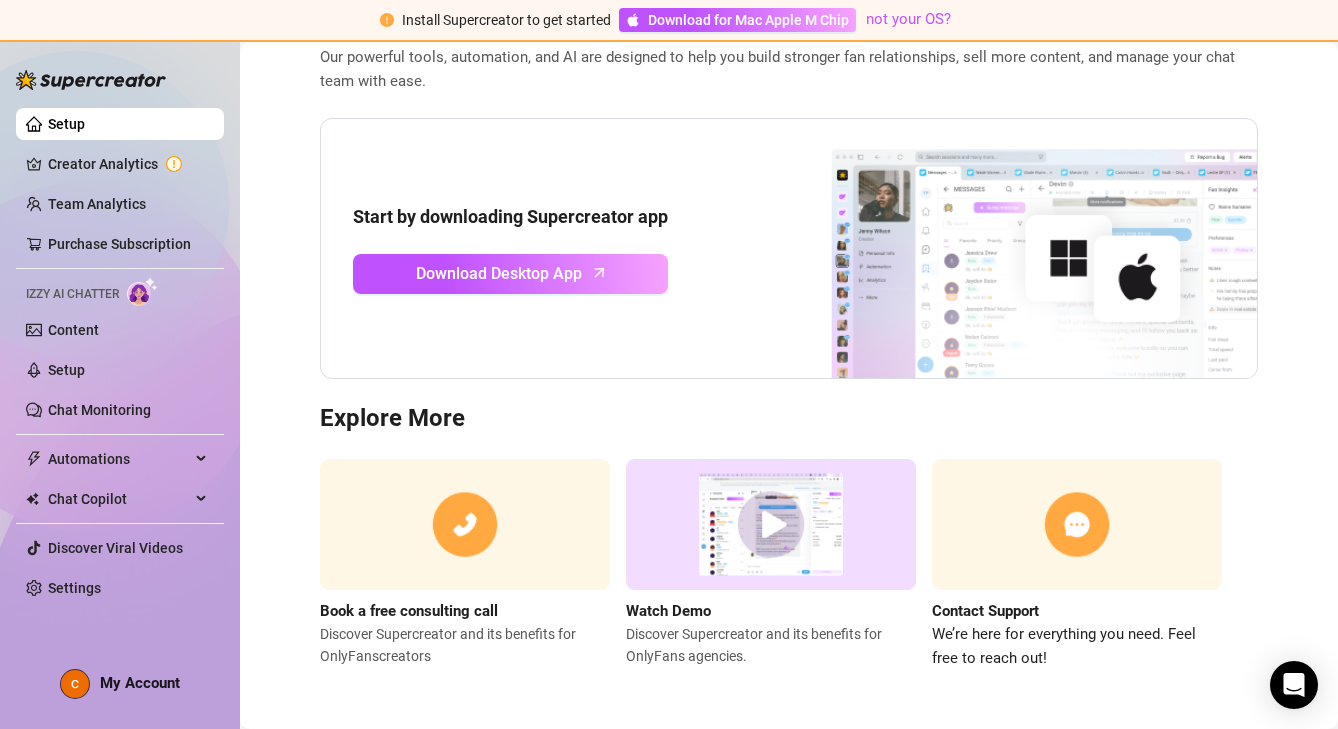 scroll, scrollTop: 137, scrollLeft: 0, axis: vertical 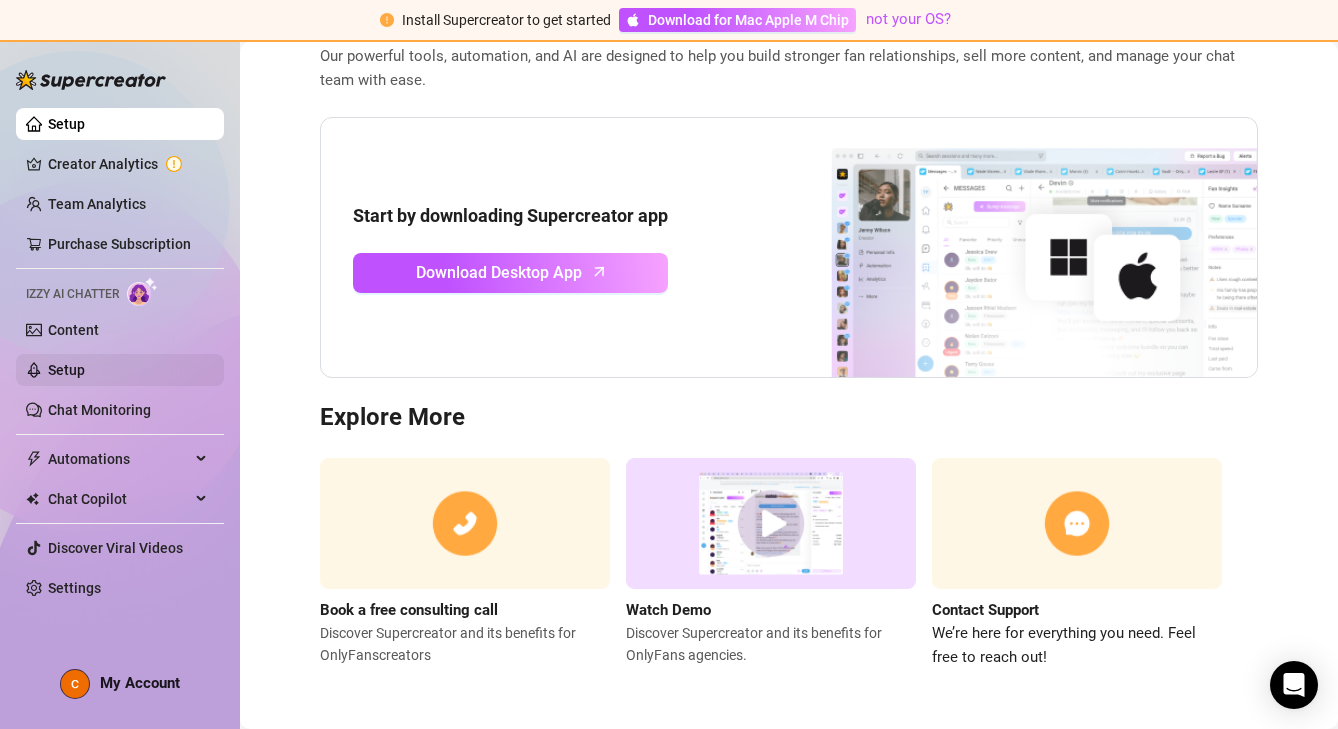 click on "Setup" at bounding box center [66, 370] 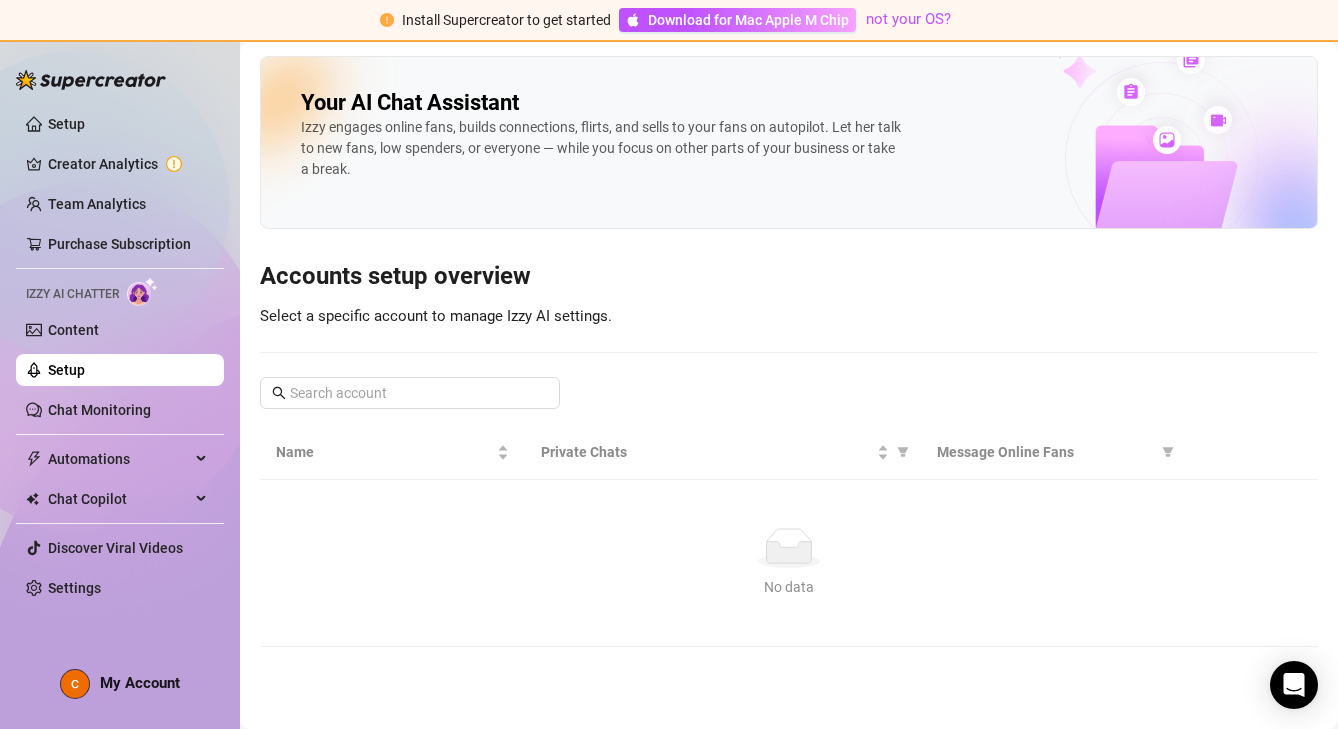 scroll, scrollTop: 0, scrollLeft: 0, axis: both 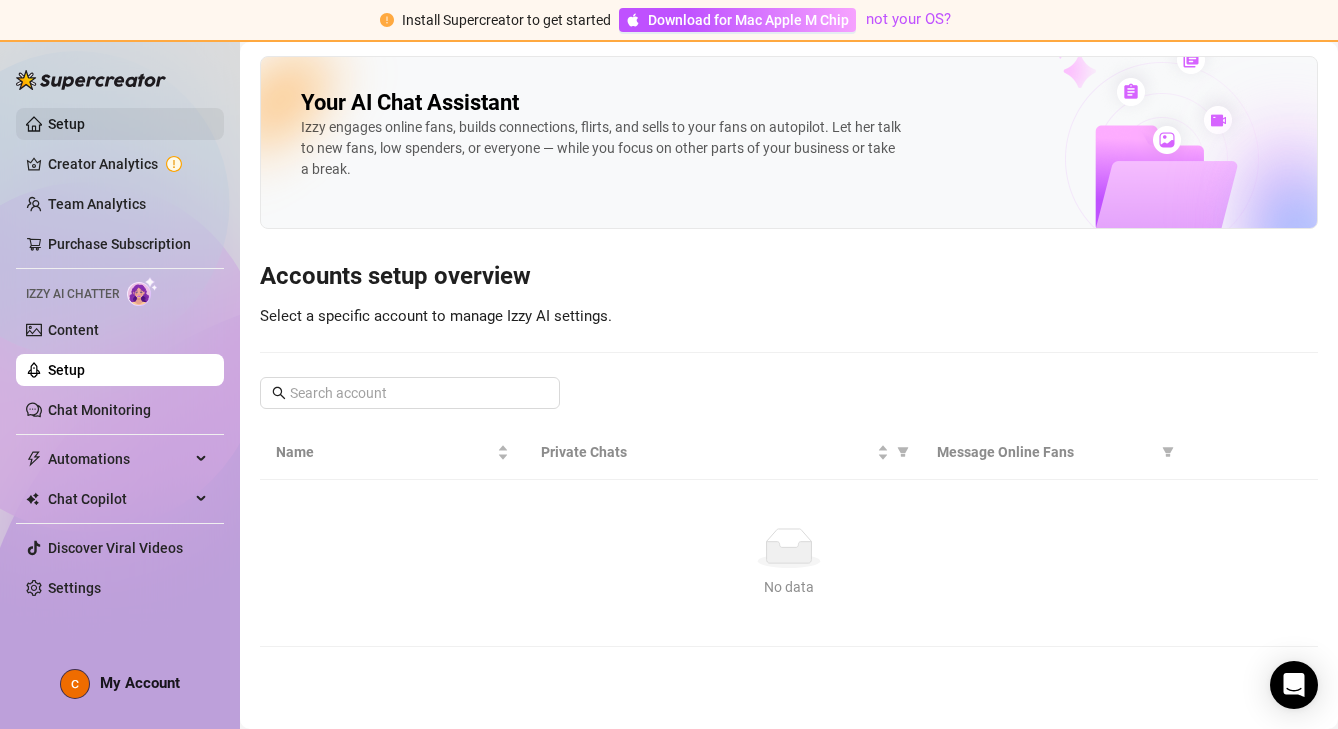 click on "Setup" at bounding box center (66, 124) 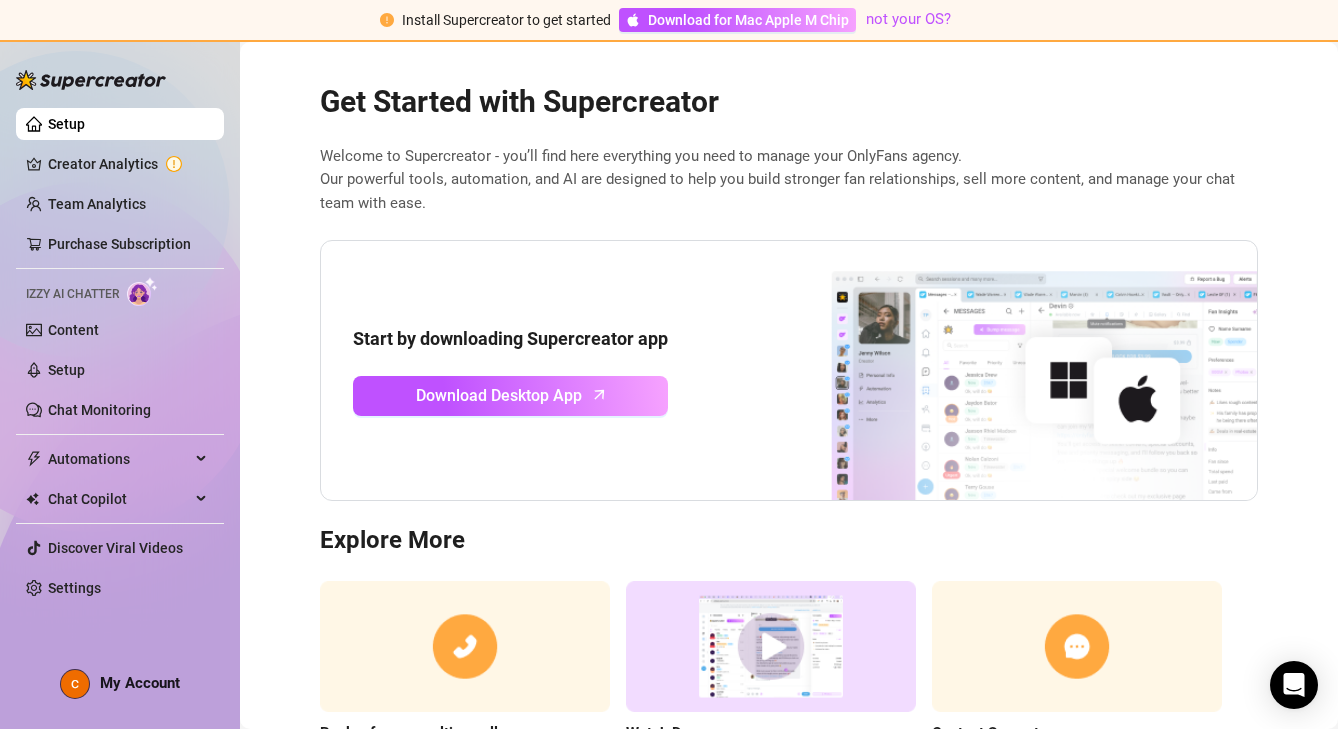 scroll, scrollTop: 16, scrollLeft: 0, axis: vertical 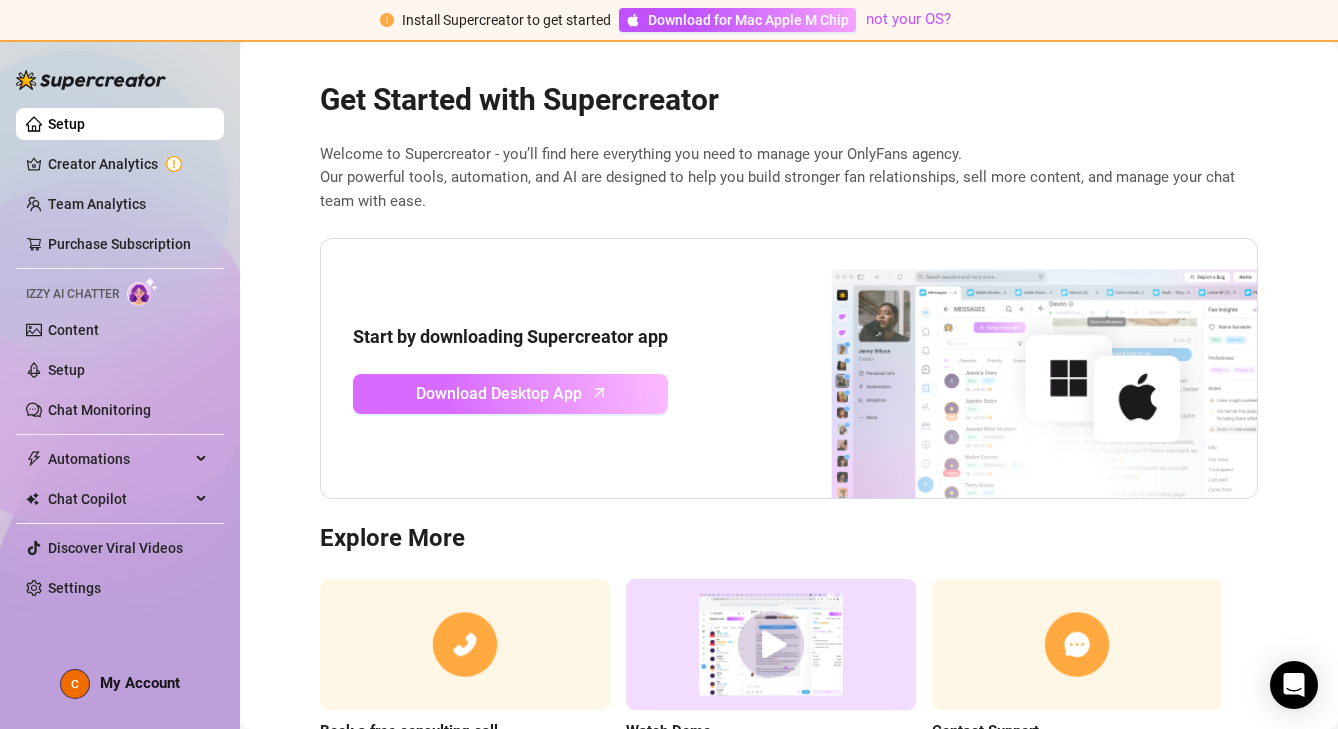 click on "Download Desktop App" at bounding box center [510, 394] 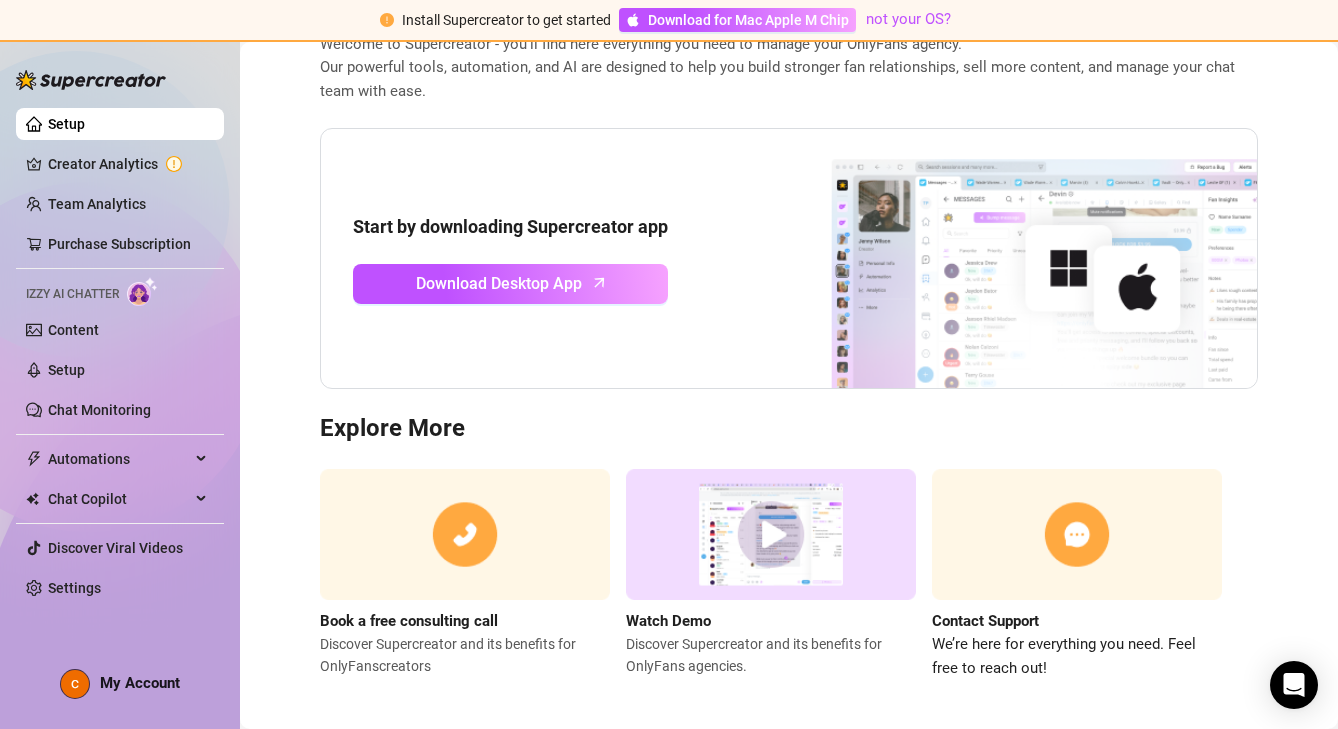 scroll, scrollTop: 137, scrollLeft: 0, axis: vertical 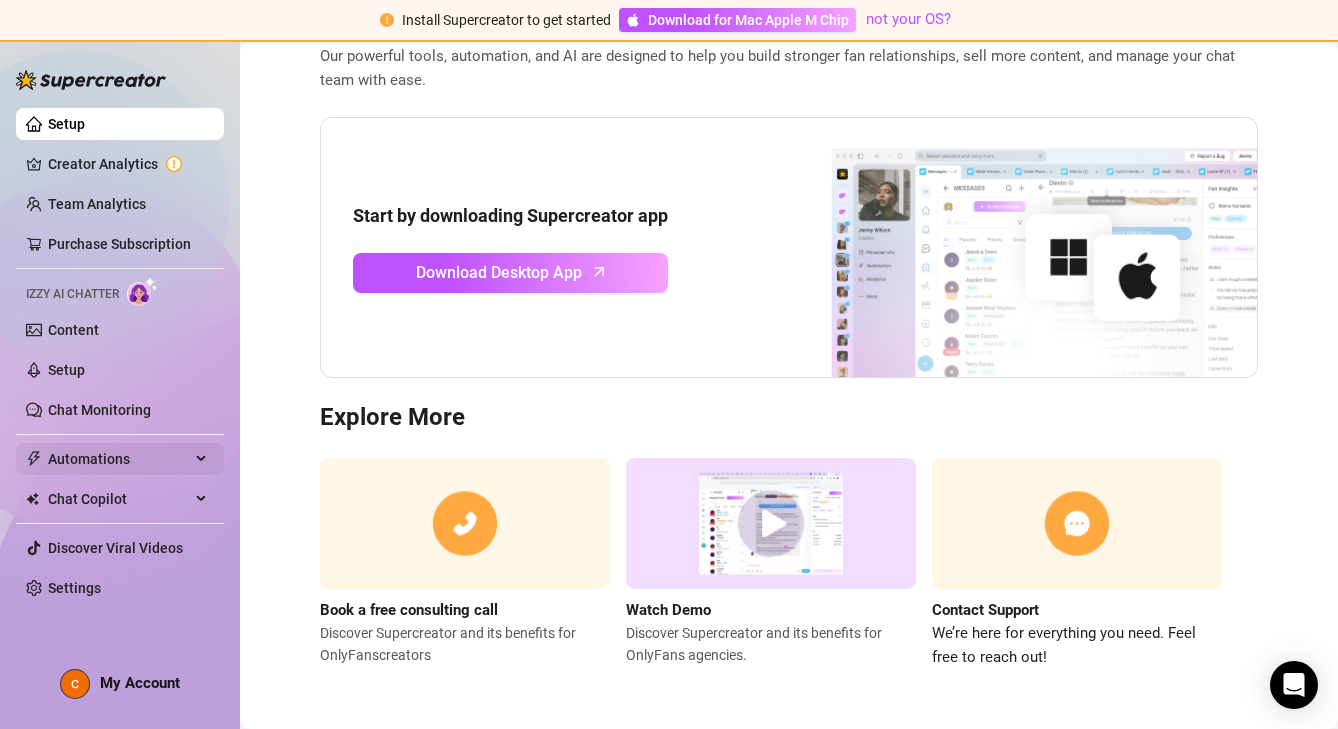 click on "Automations" at bounding box center [120, 459] 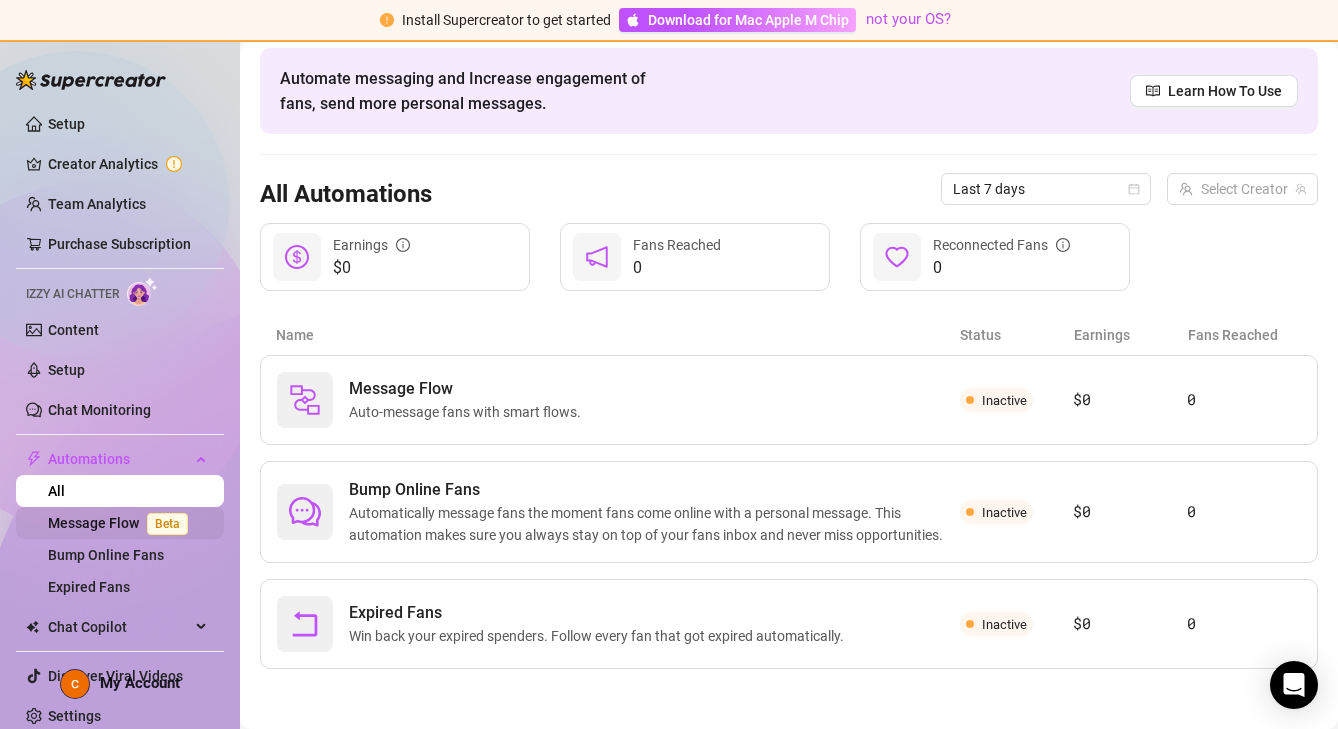 click on "Message Flow Beta" at bounding box center (122, 523) 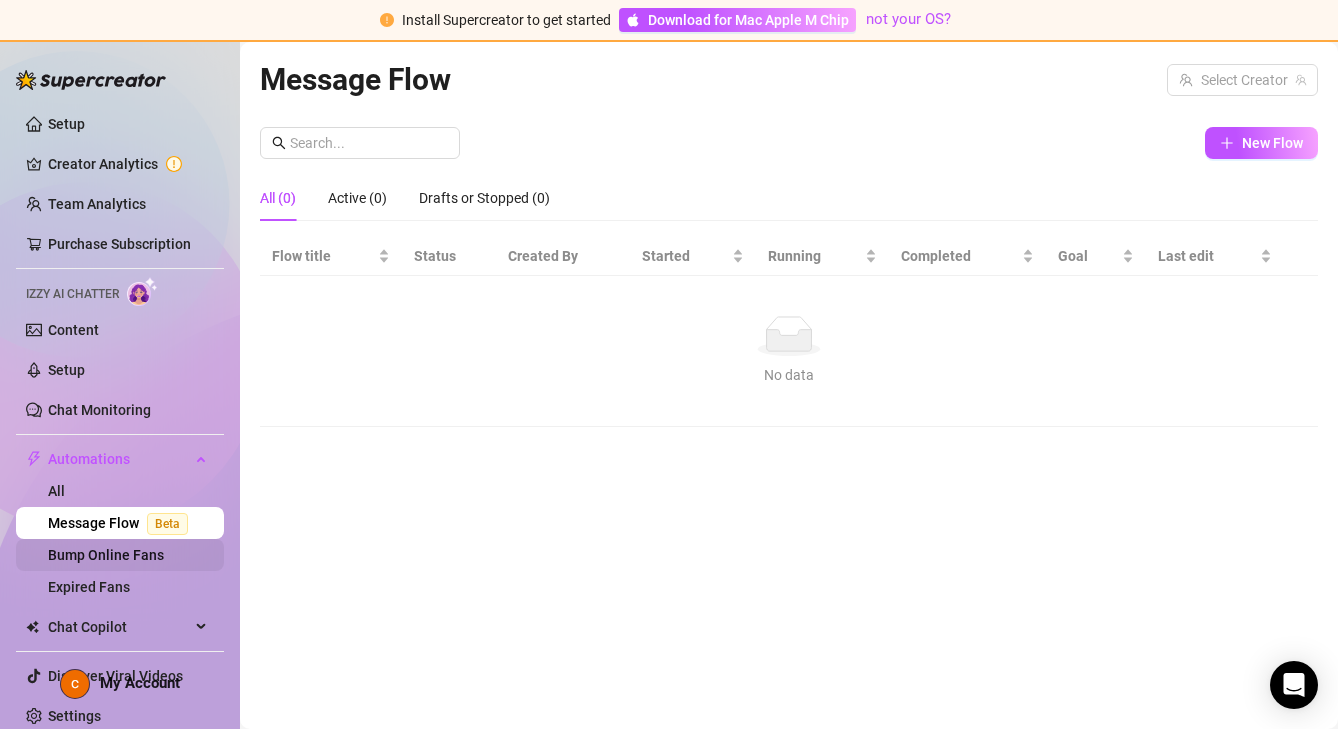 click on "Bump Online Fans" at bounding box center [106, 555] 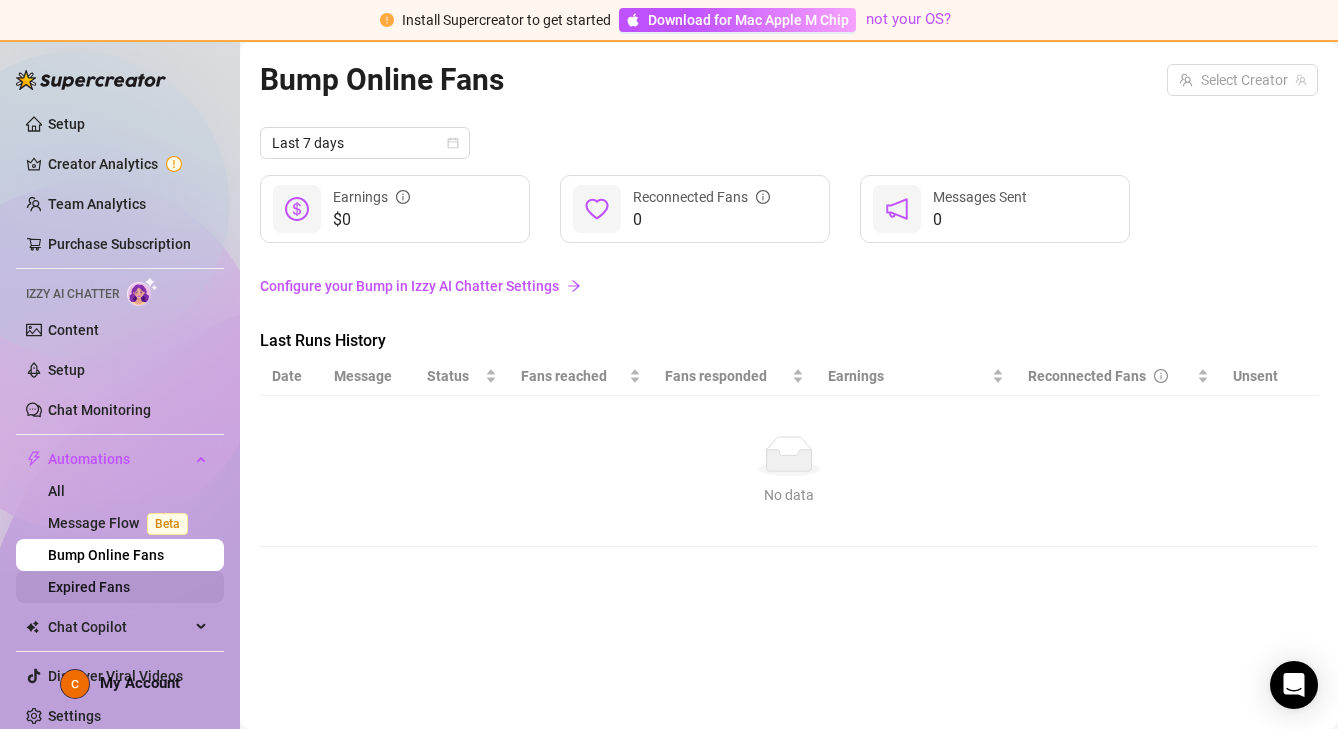 click on "Expired Fans" at bounding box center (89, 587) 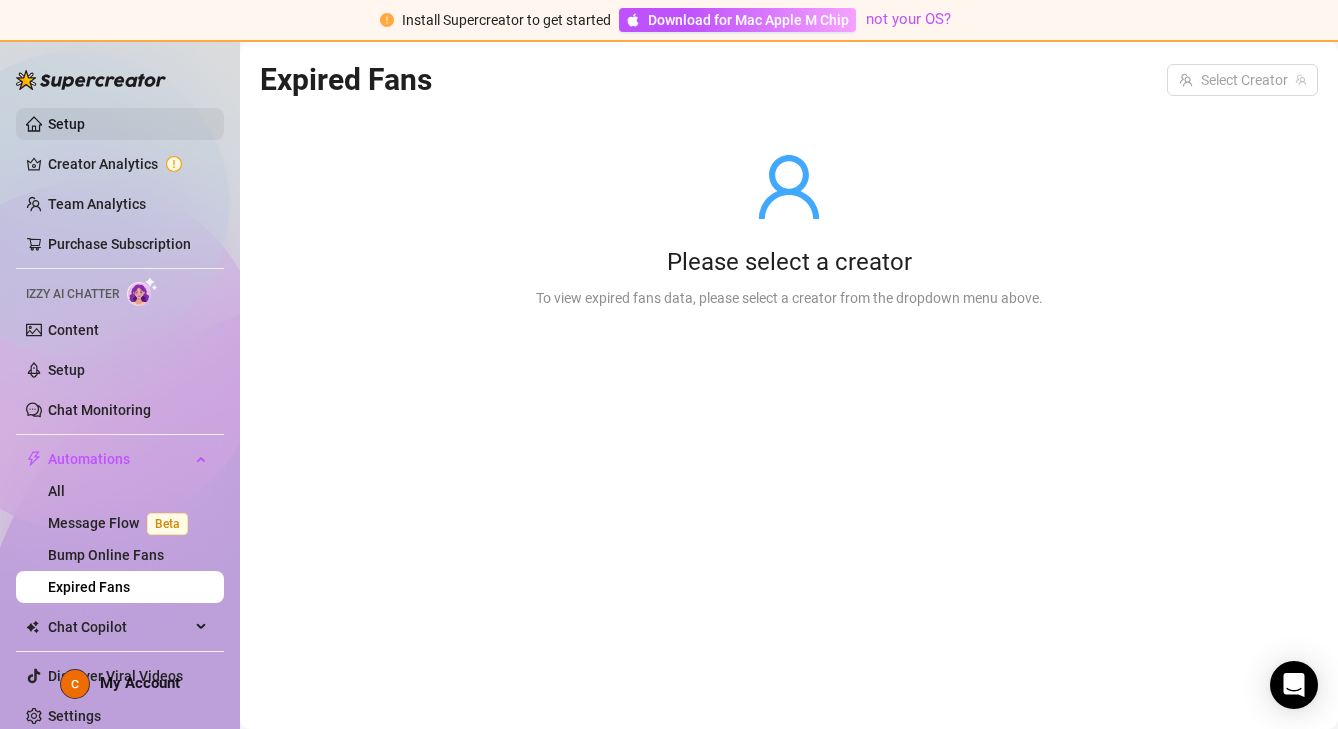 click on "Setup" at bounding box center [66, 124] 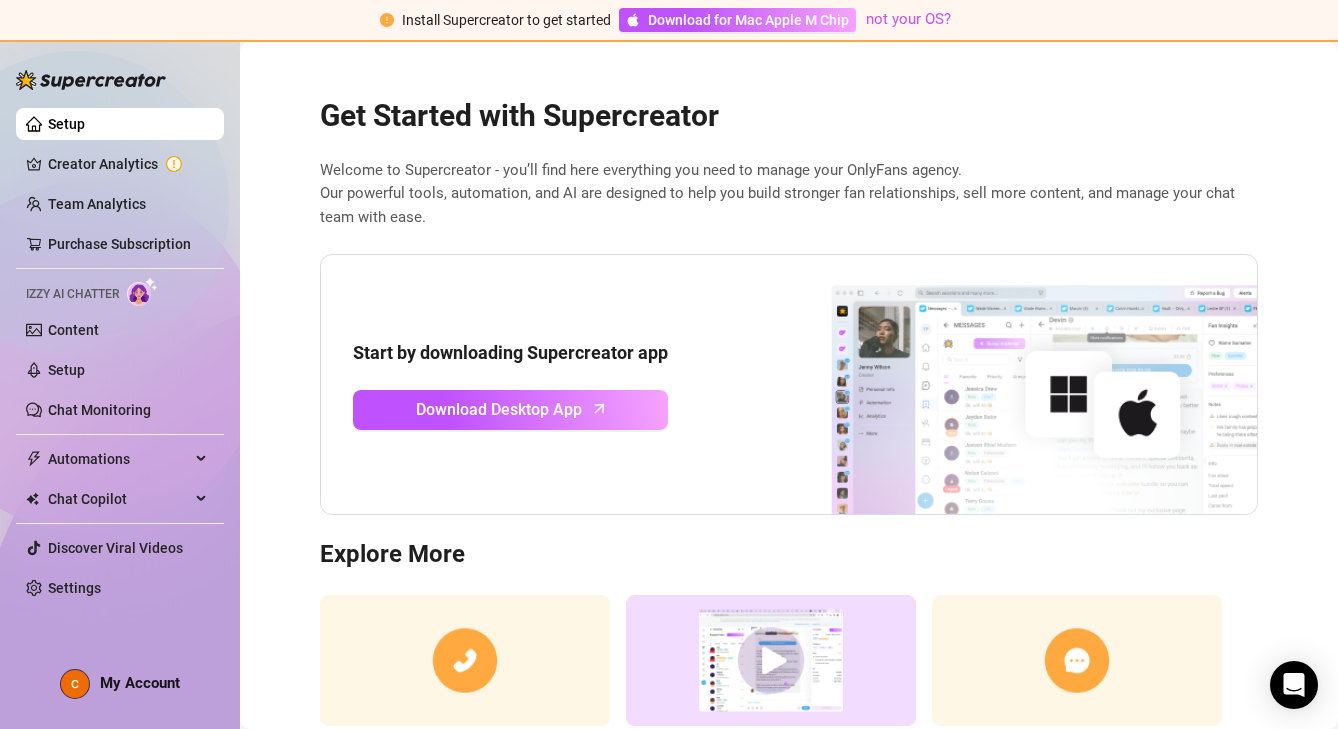 click at bounding box center (771, 660) 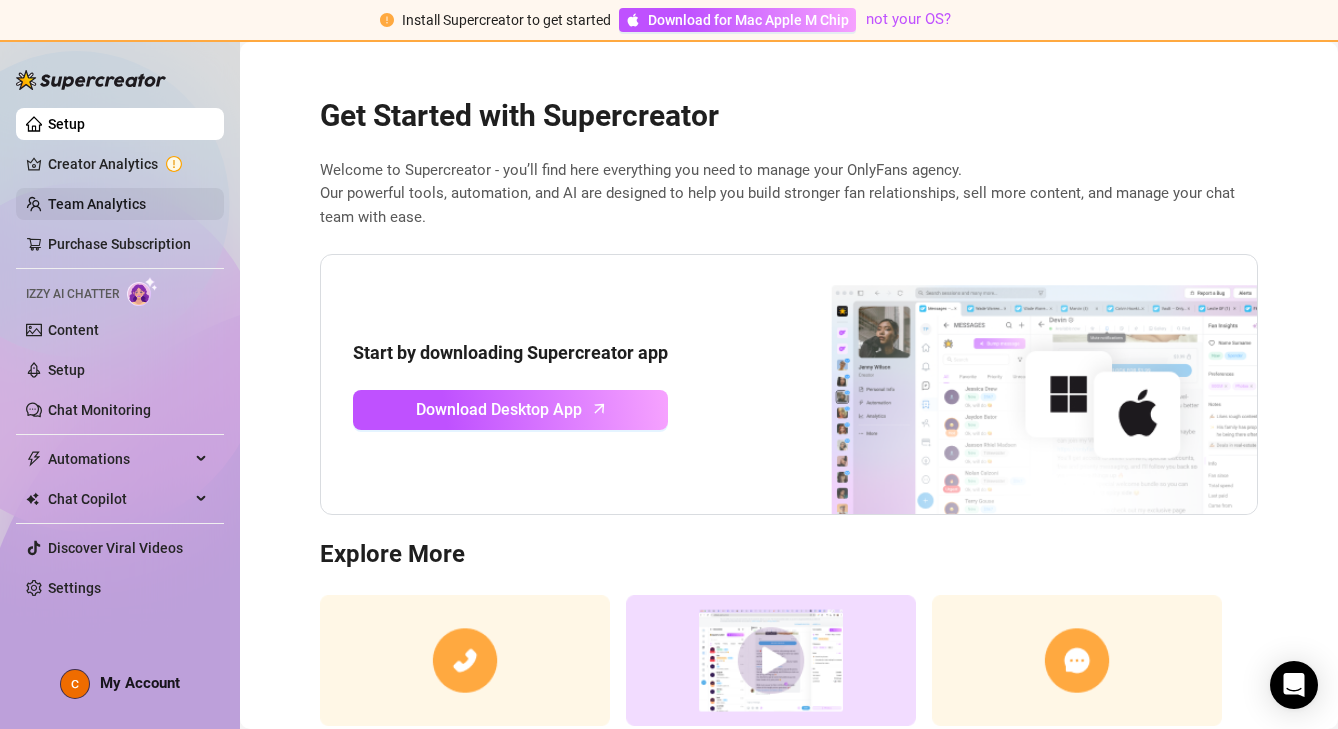 click on "Team Analytics" at bounding box center [97, 204] 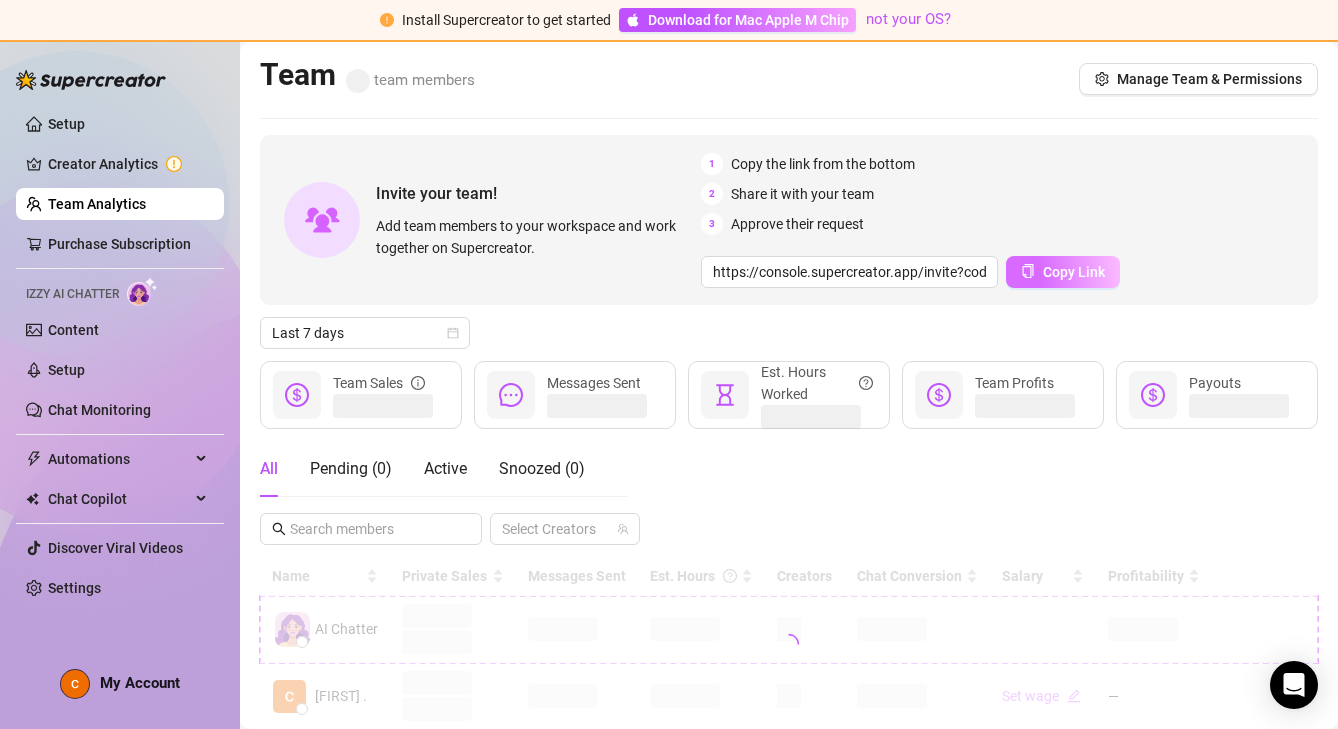 click on "Copy Link" at bounding box center (1074, 272) 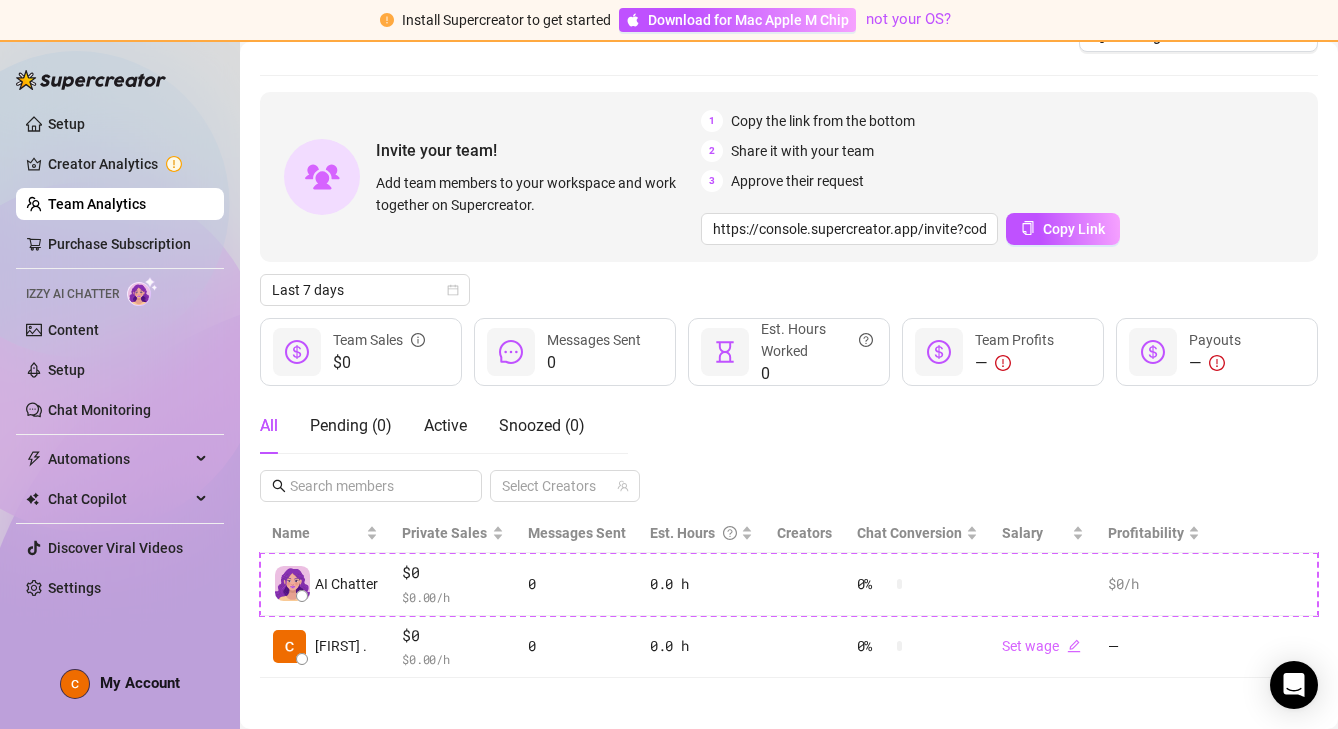 scroll, scrollTop: 52, scrollLeft: 0, axis: vertical 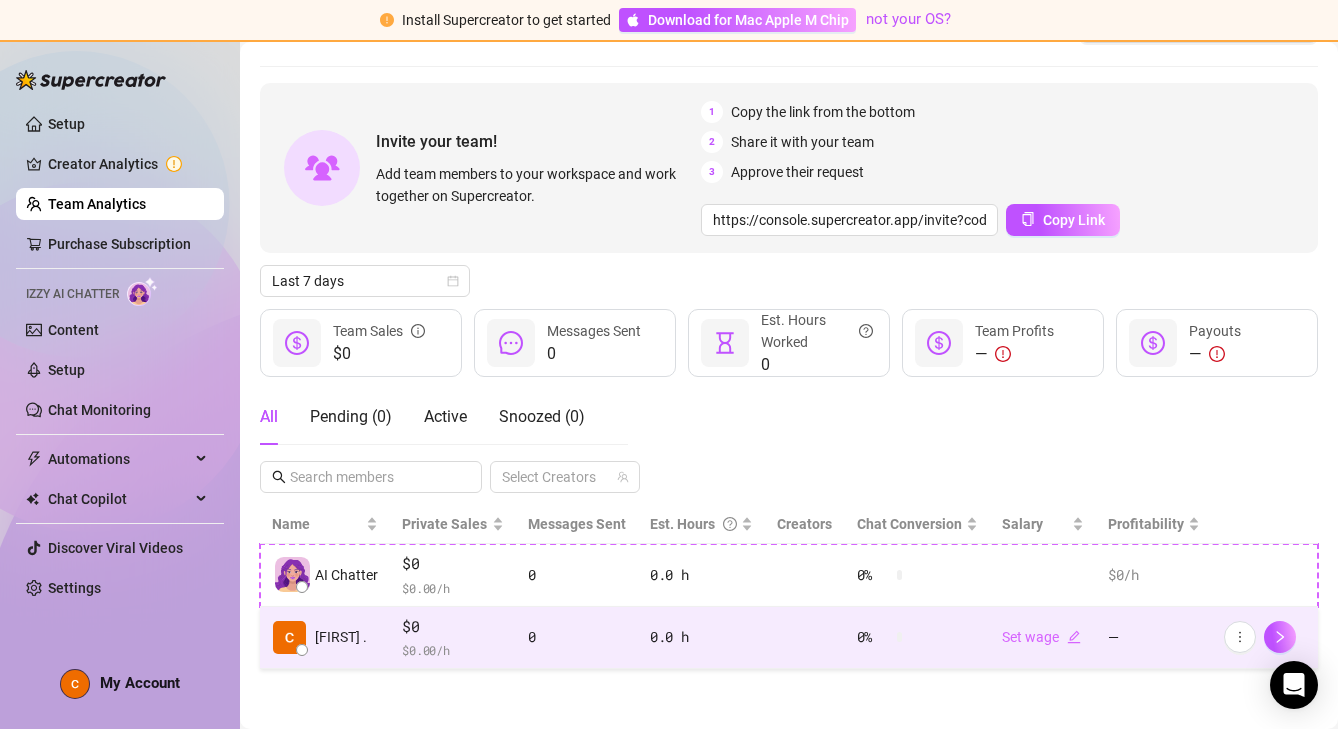 click on "$0" at bounding box center (452, 627) 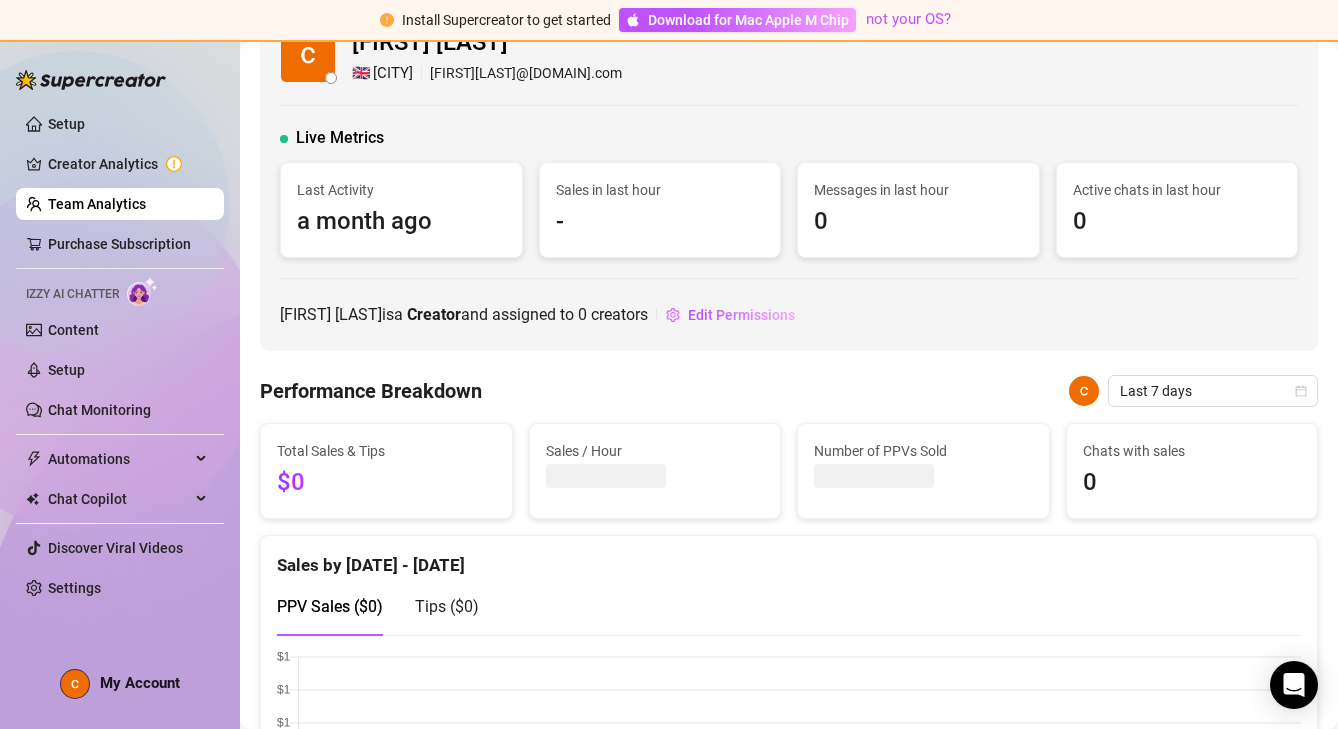 scroll, scrollTop: 0, scrollLeft: 0, axis: both 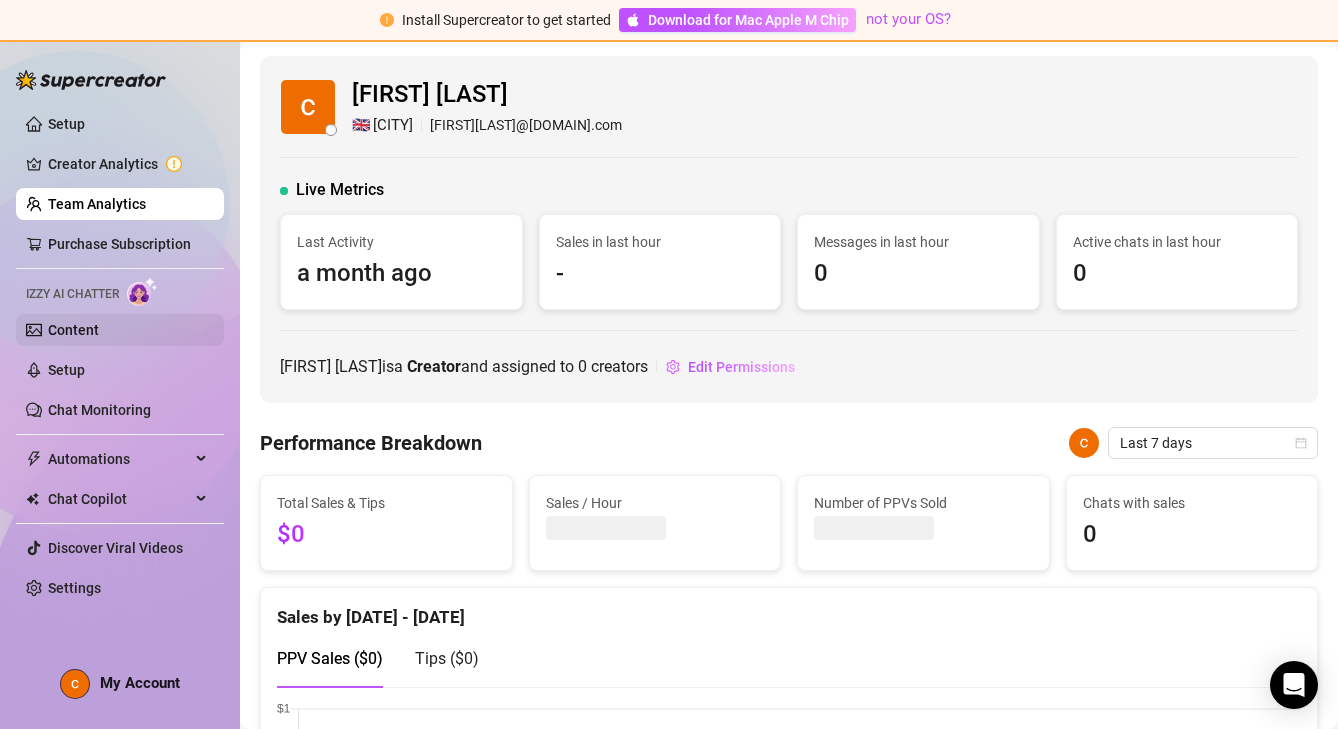 click on "Content" at bounding box center [73, 330] 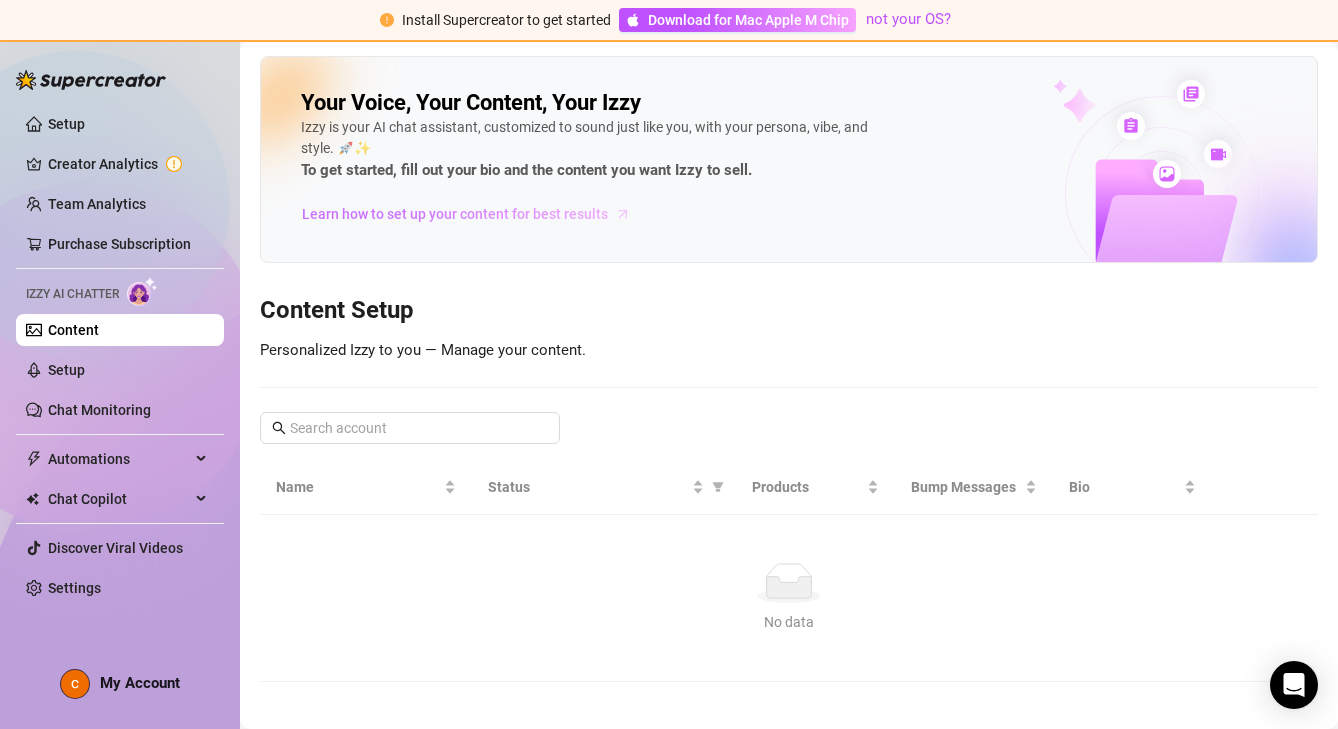 click on "Learn how to set up your content for best results" at bounding box center [455, 214] 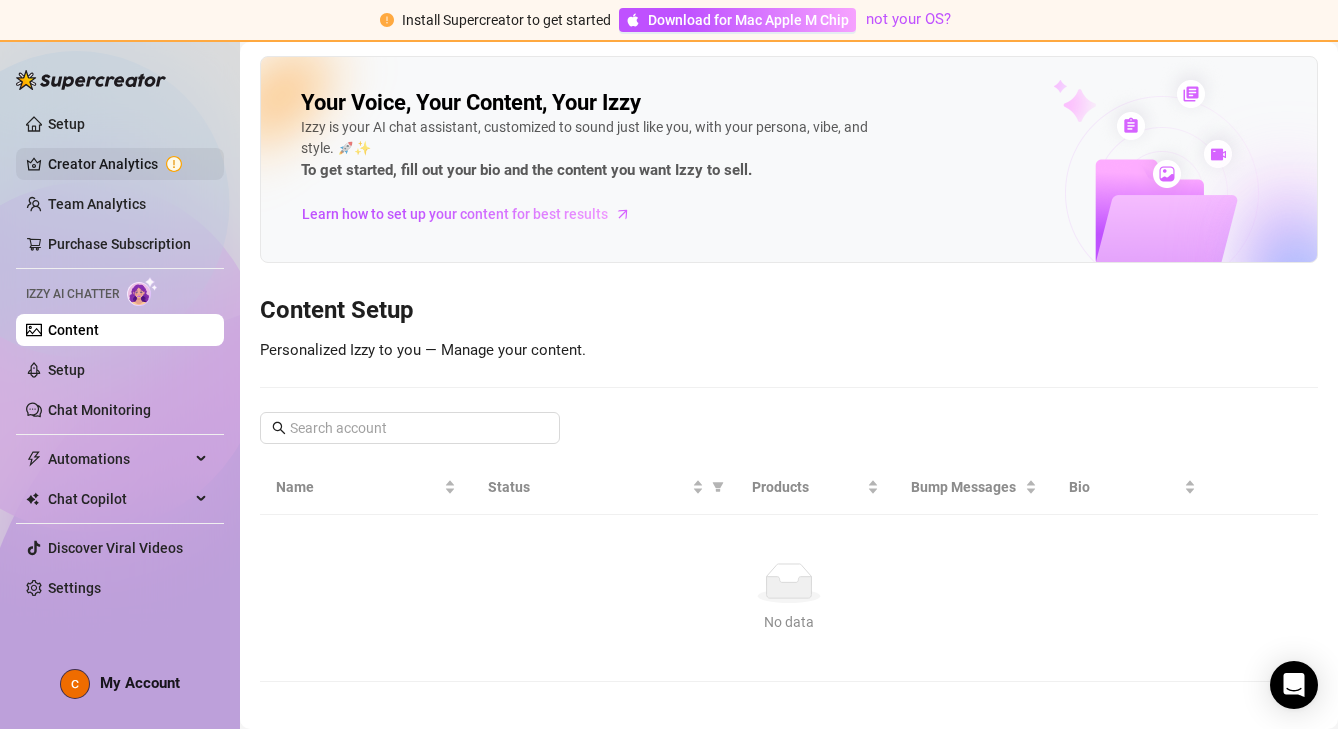 click on "Creator Analytics" at bounding box center (128, 164) 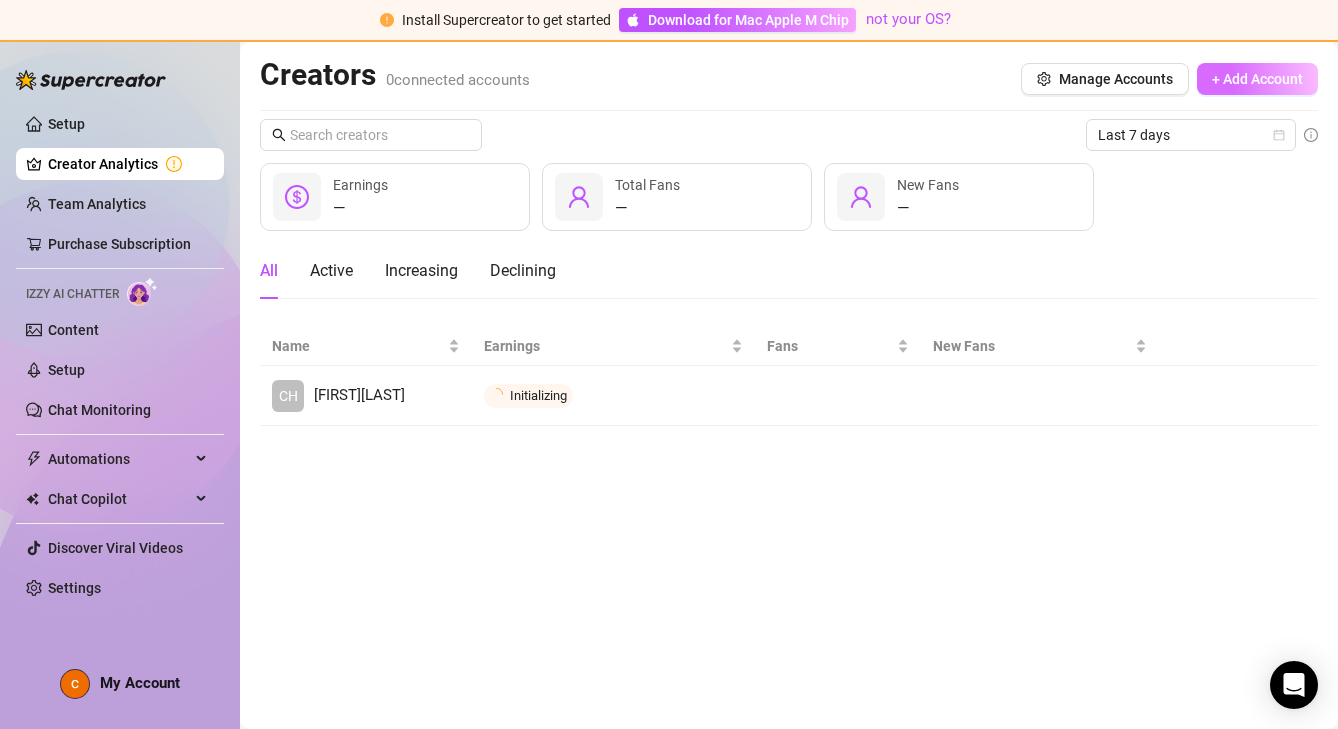 click on "+ Add Account" at bounding box center [1257, 79] 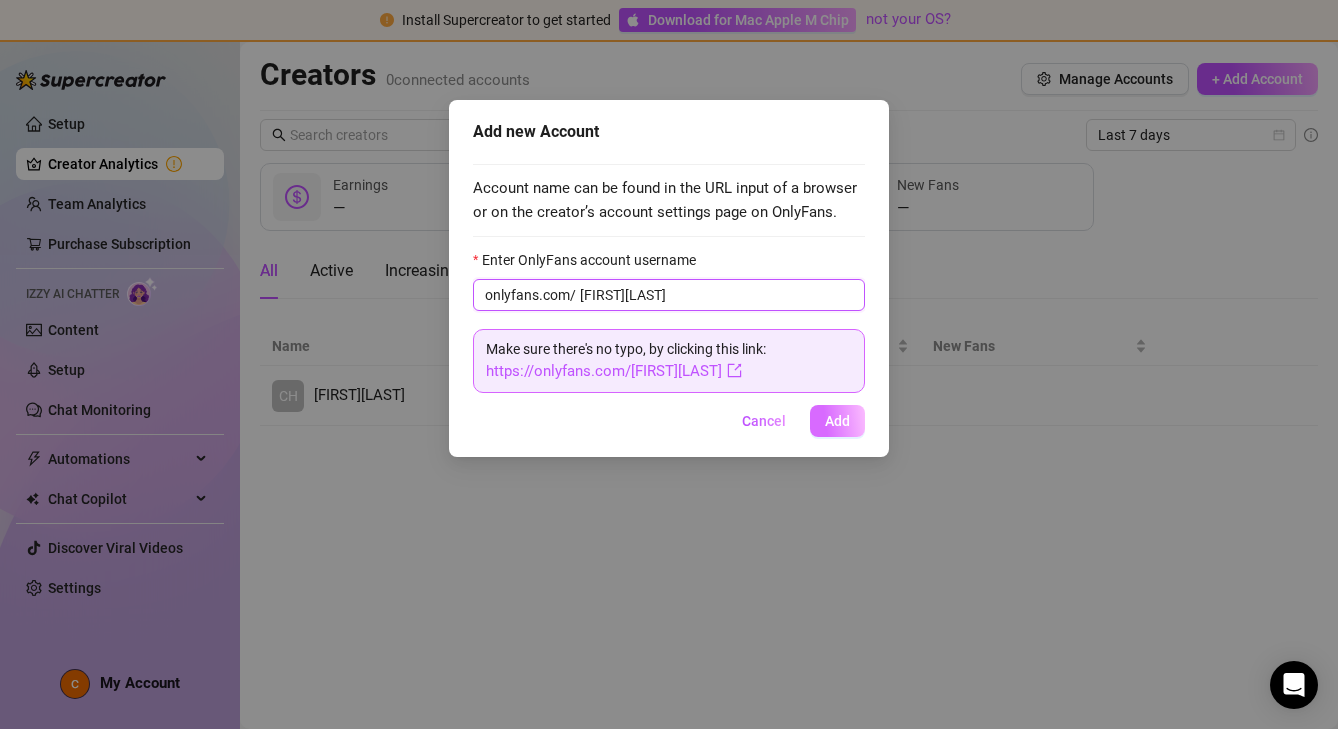 type on "[FIRST][LAST]" 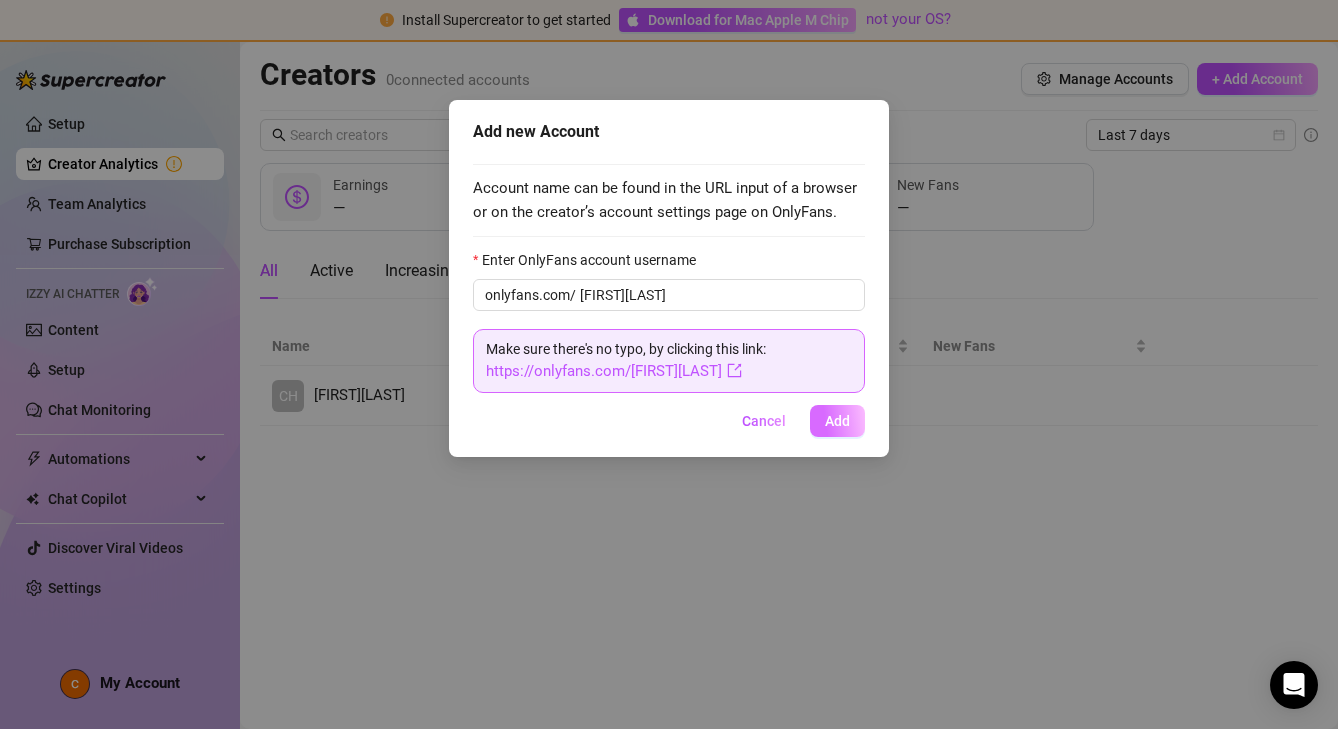 click on "Add" at bounding box center (837, 421) 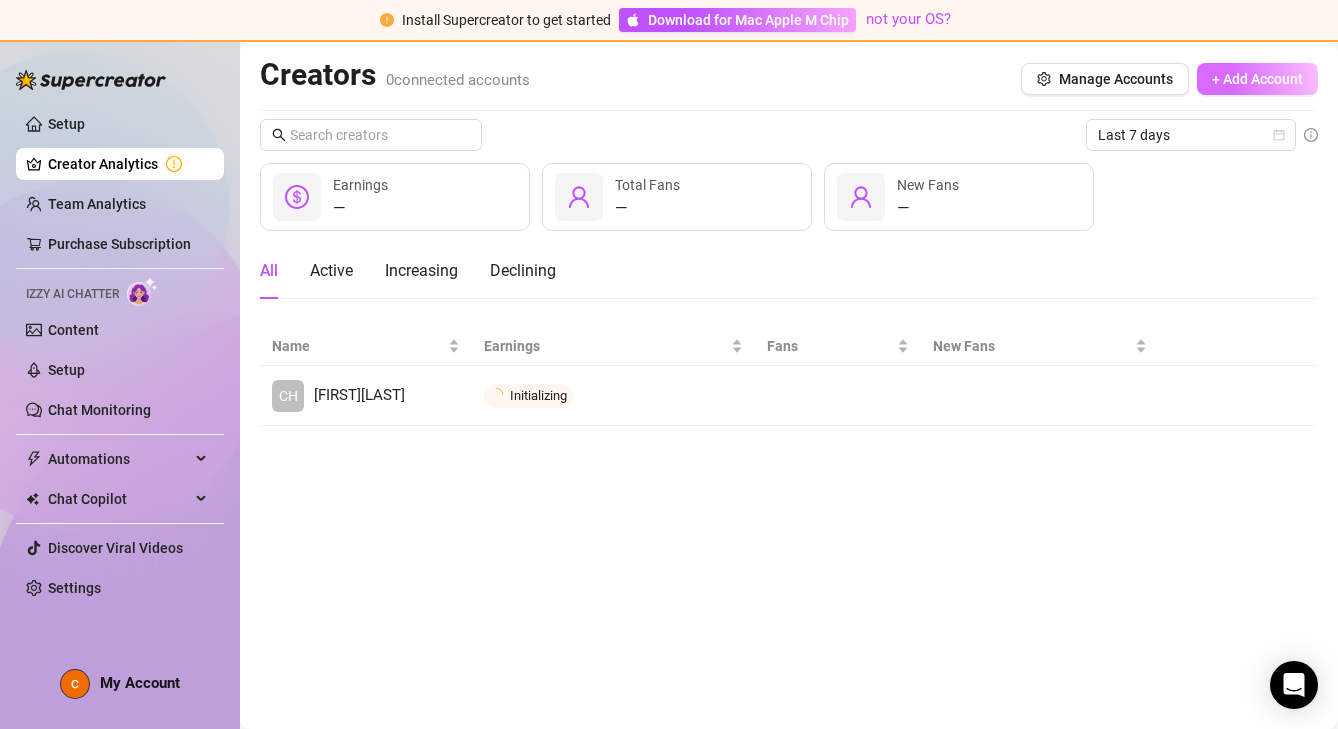 click on "+ Add Account" at bounding box center [1257, 79] 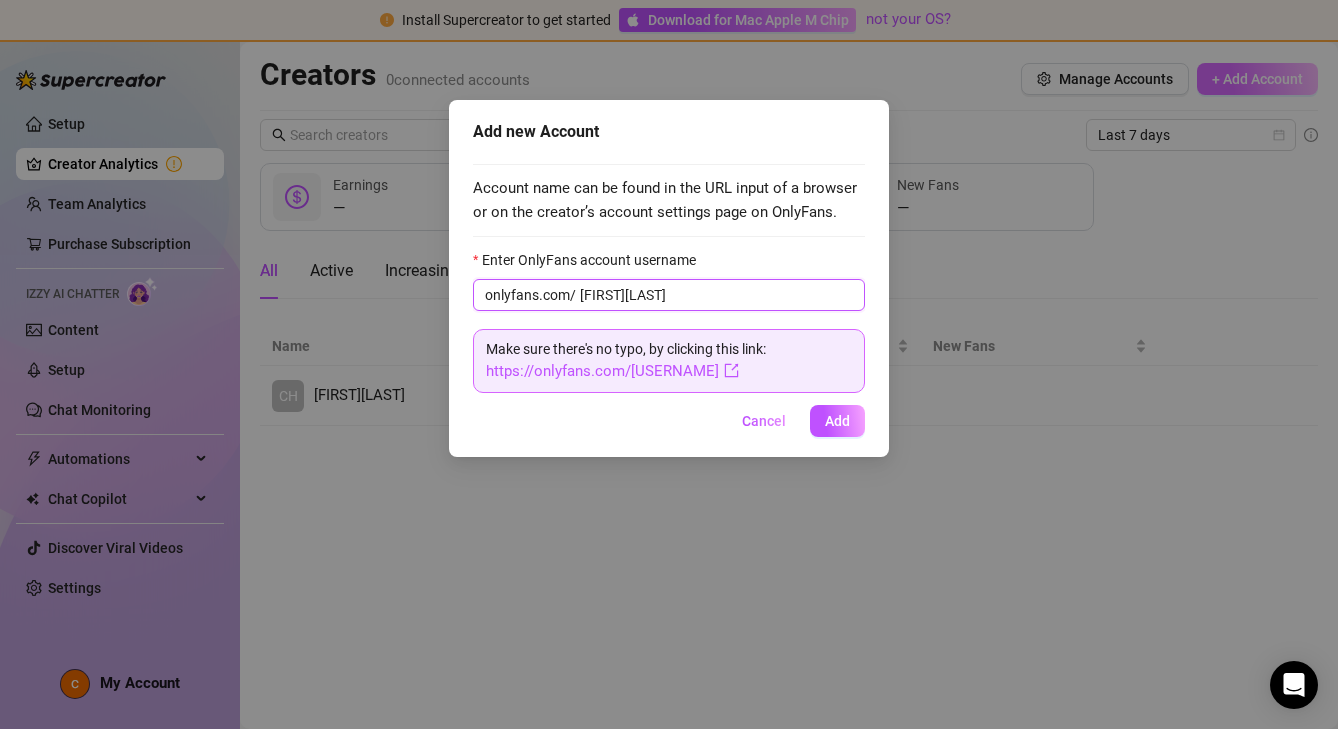type on "[FIRST][LAST]" 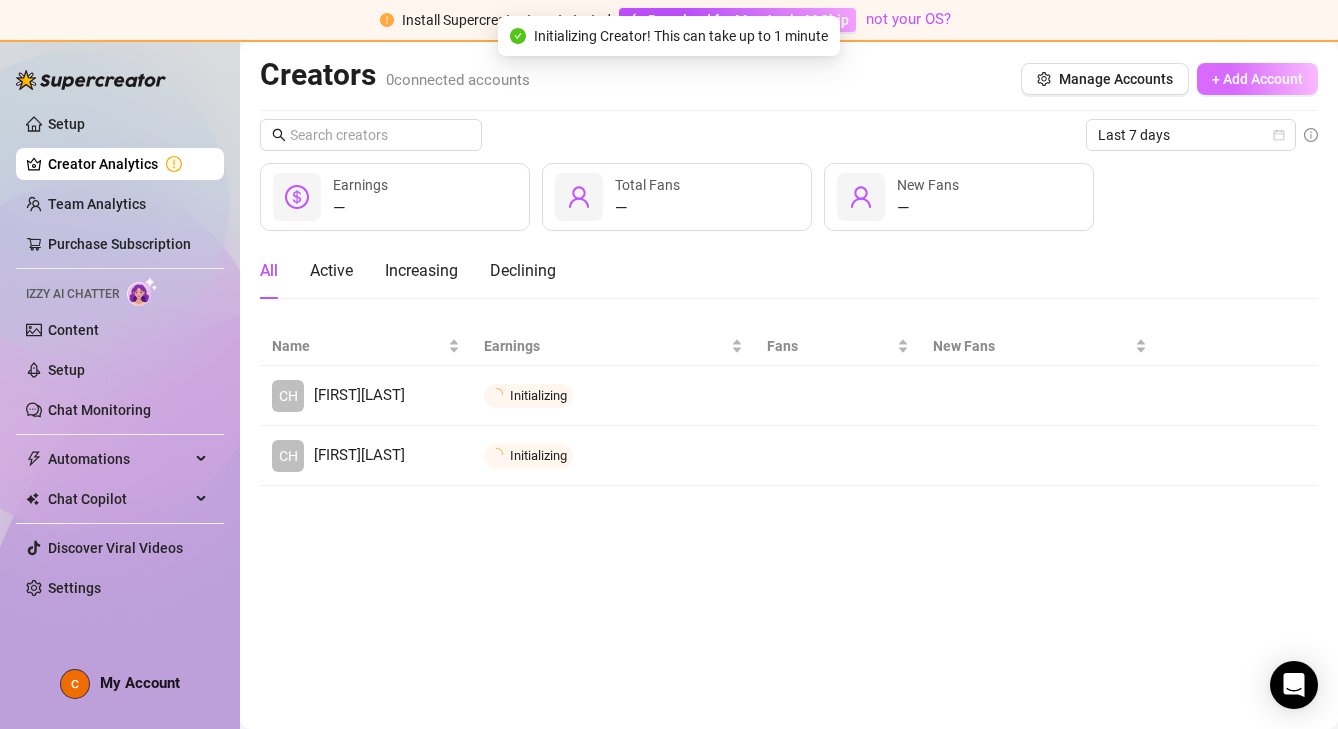 click on "+ Add Account" at bounding box center (1257, 79) 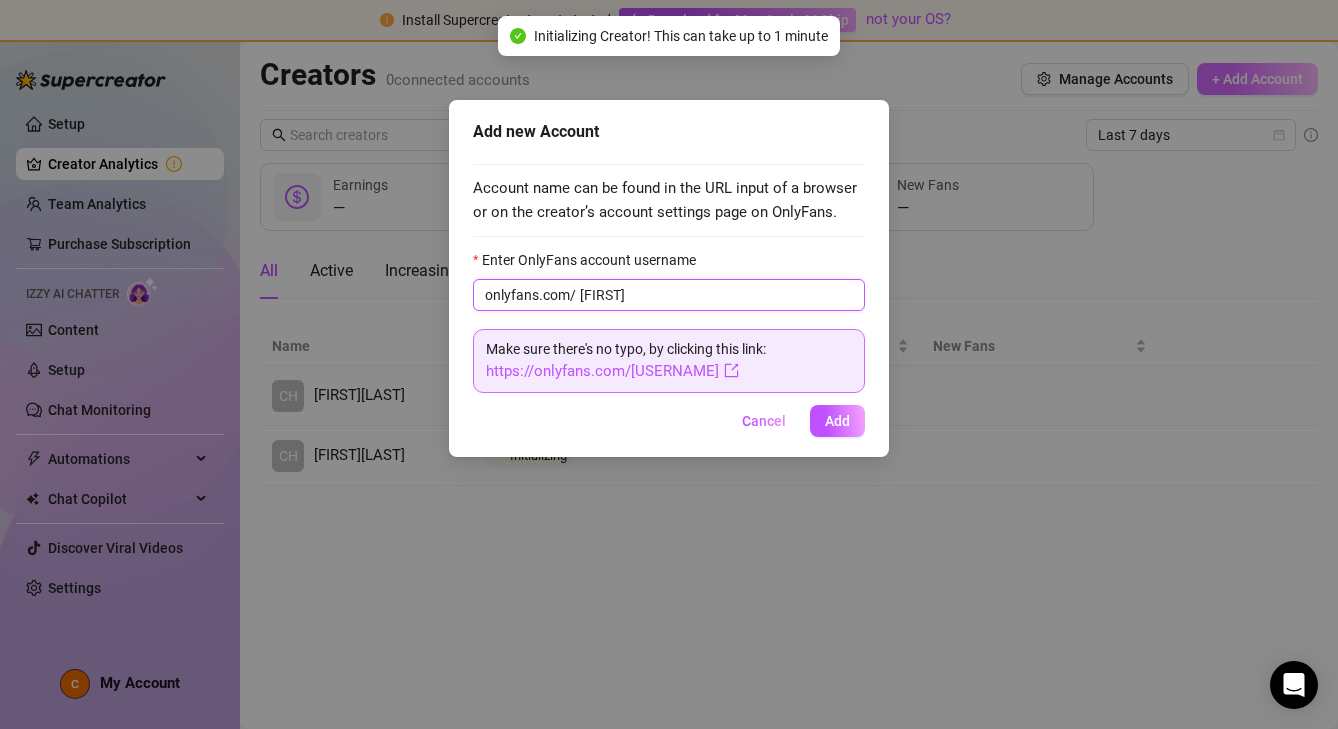 type on "[FIRST]" 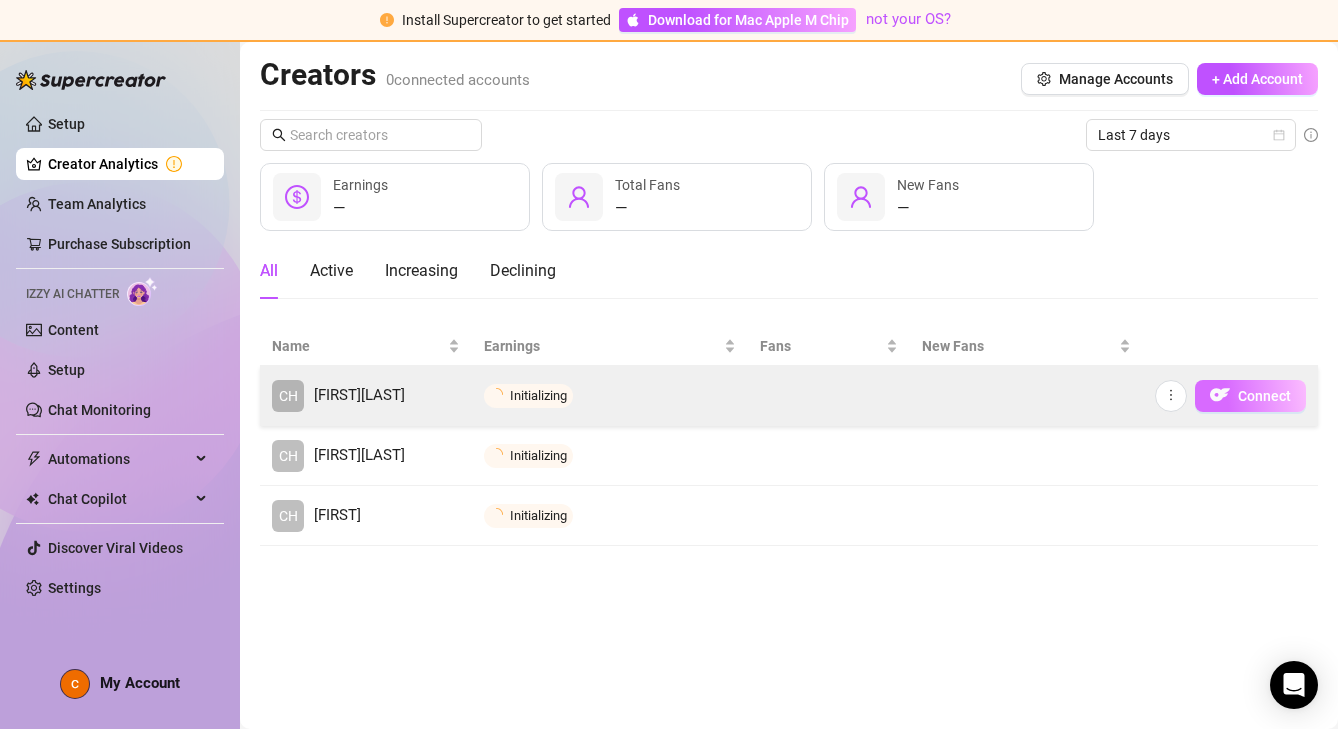 click on "Connect" at bounding box center [1264, 396] 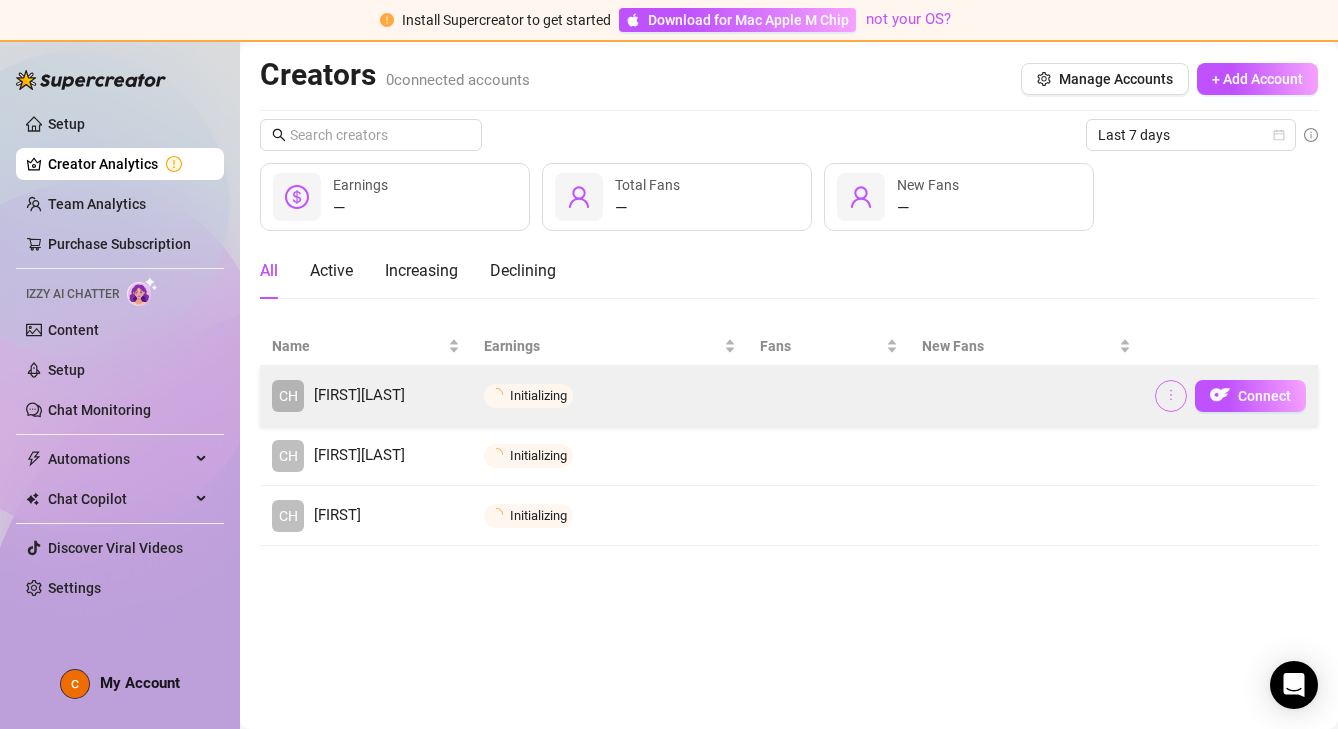 click at bounding box center [1171, 396] 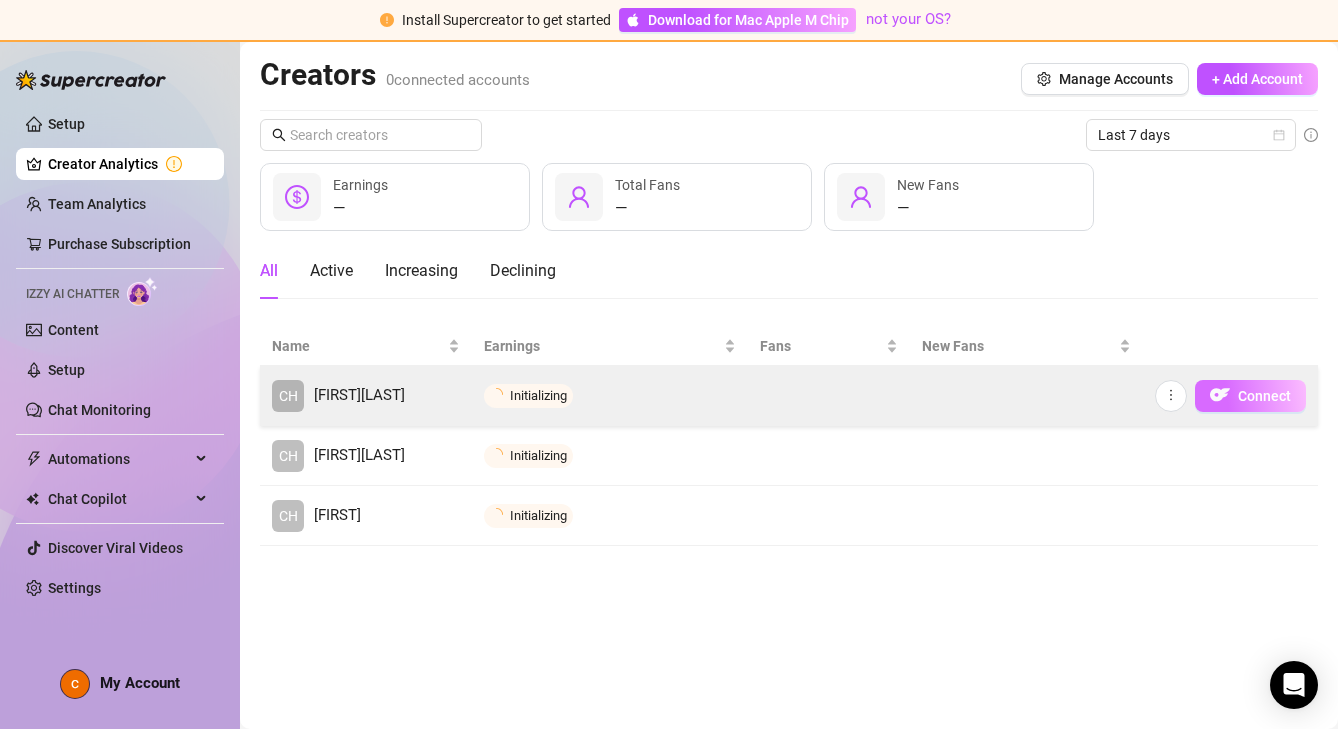 click on "Connect" at bounding box center [1250, 396] 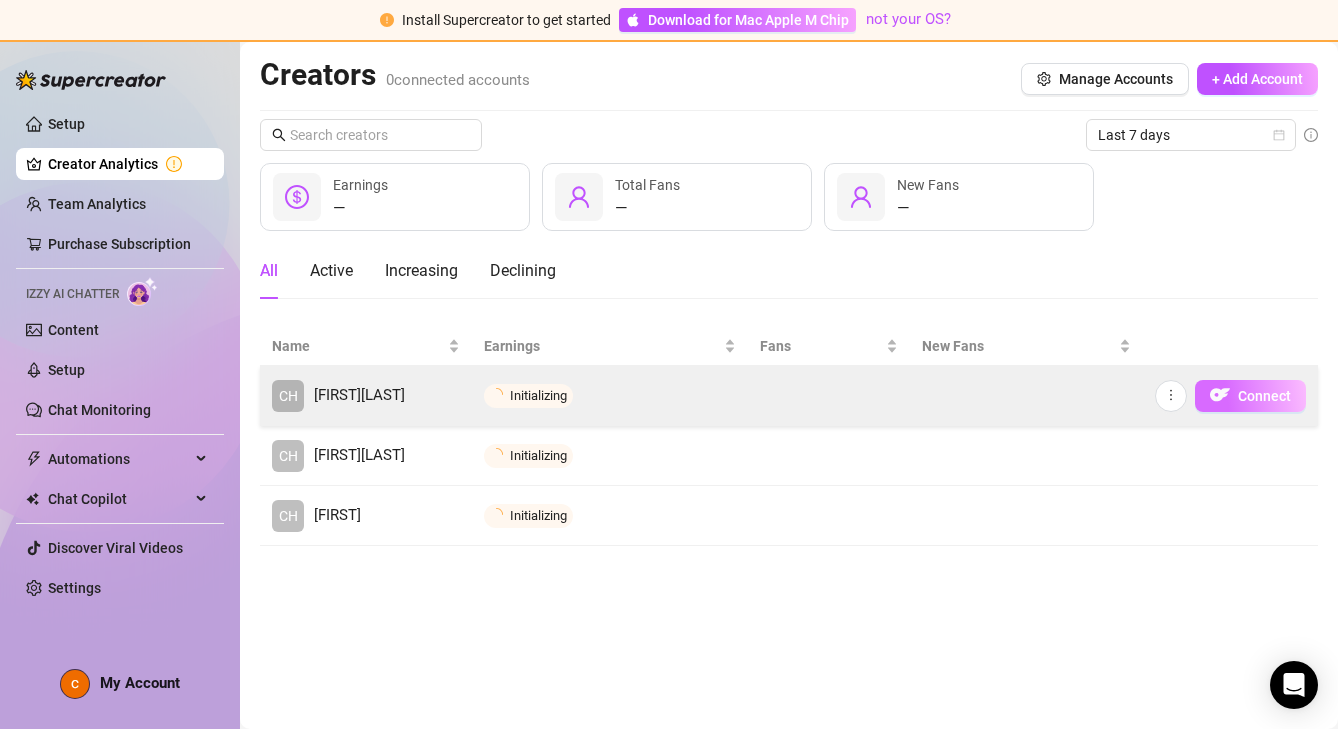 click on "Connect" at bounding box center (1264, 396) 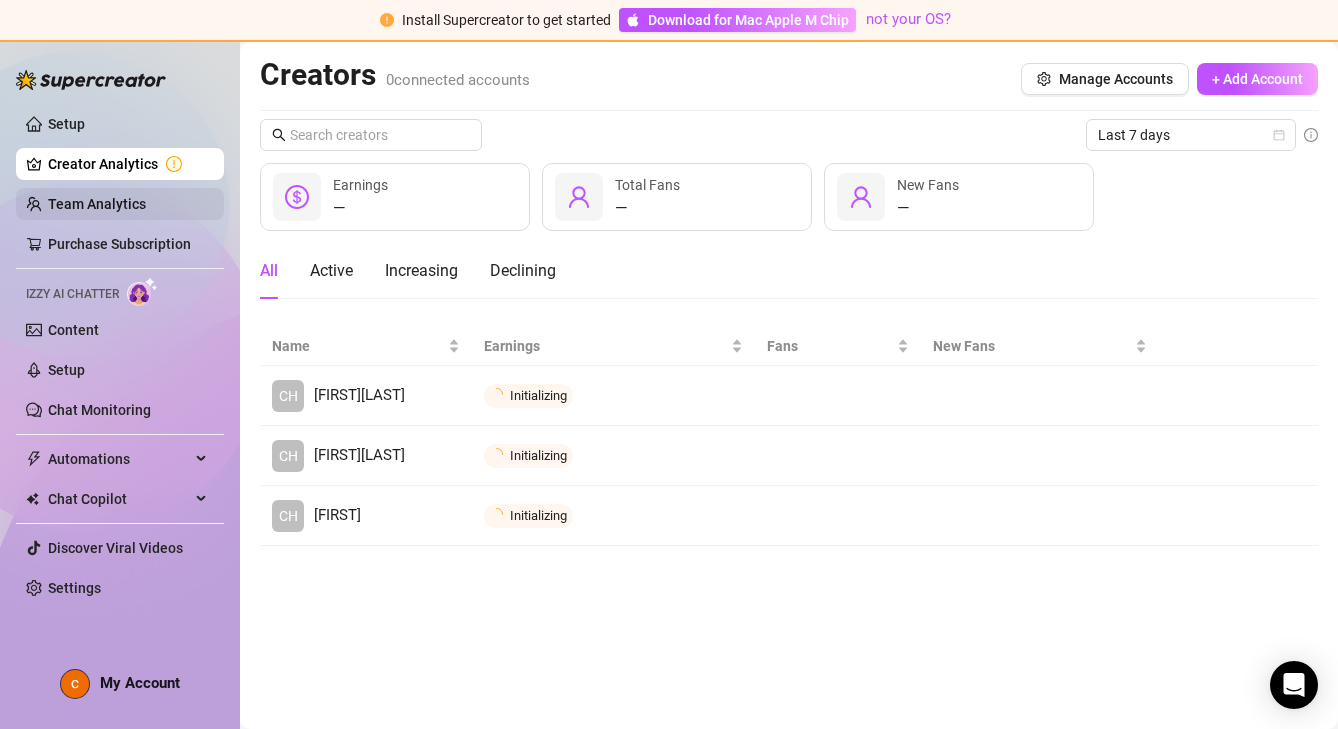 click on "Team Analytics" at bounding box center (97, 204) 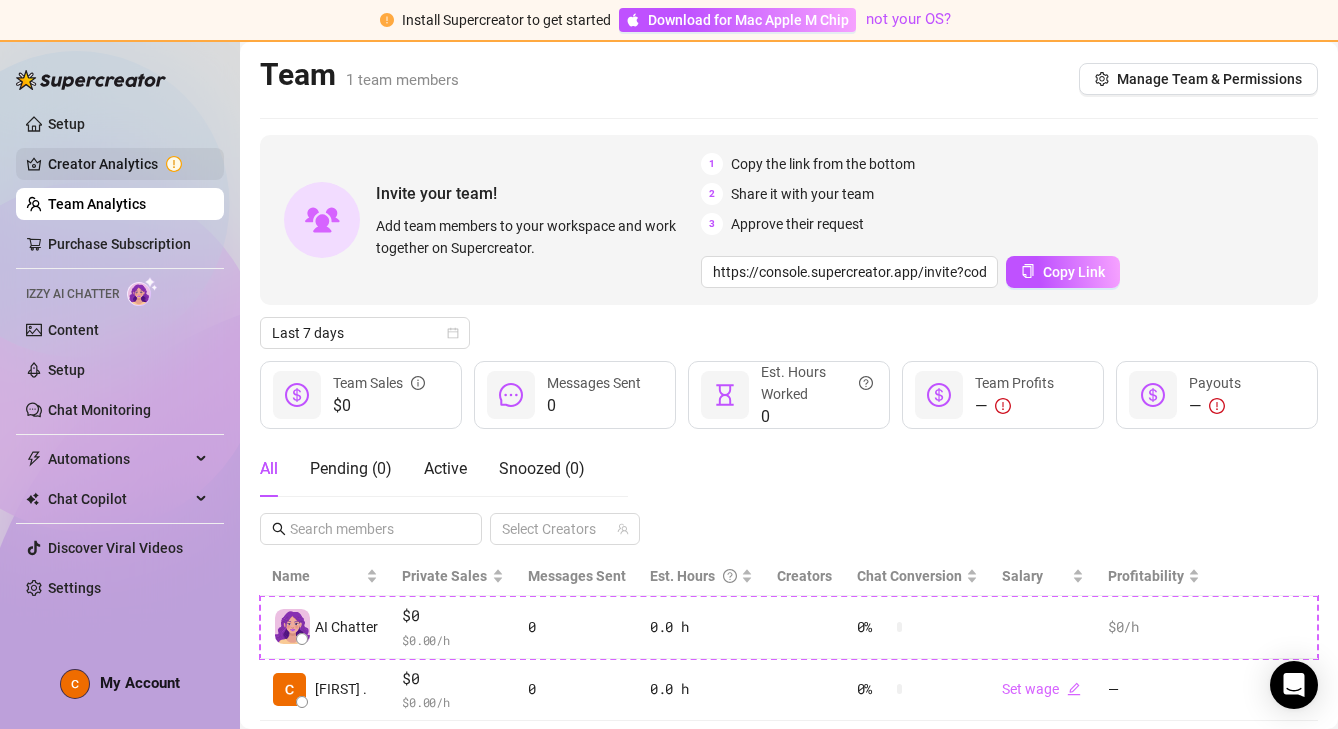 click on "Creator Analytics" at bounding box center (128, 164) 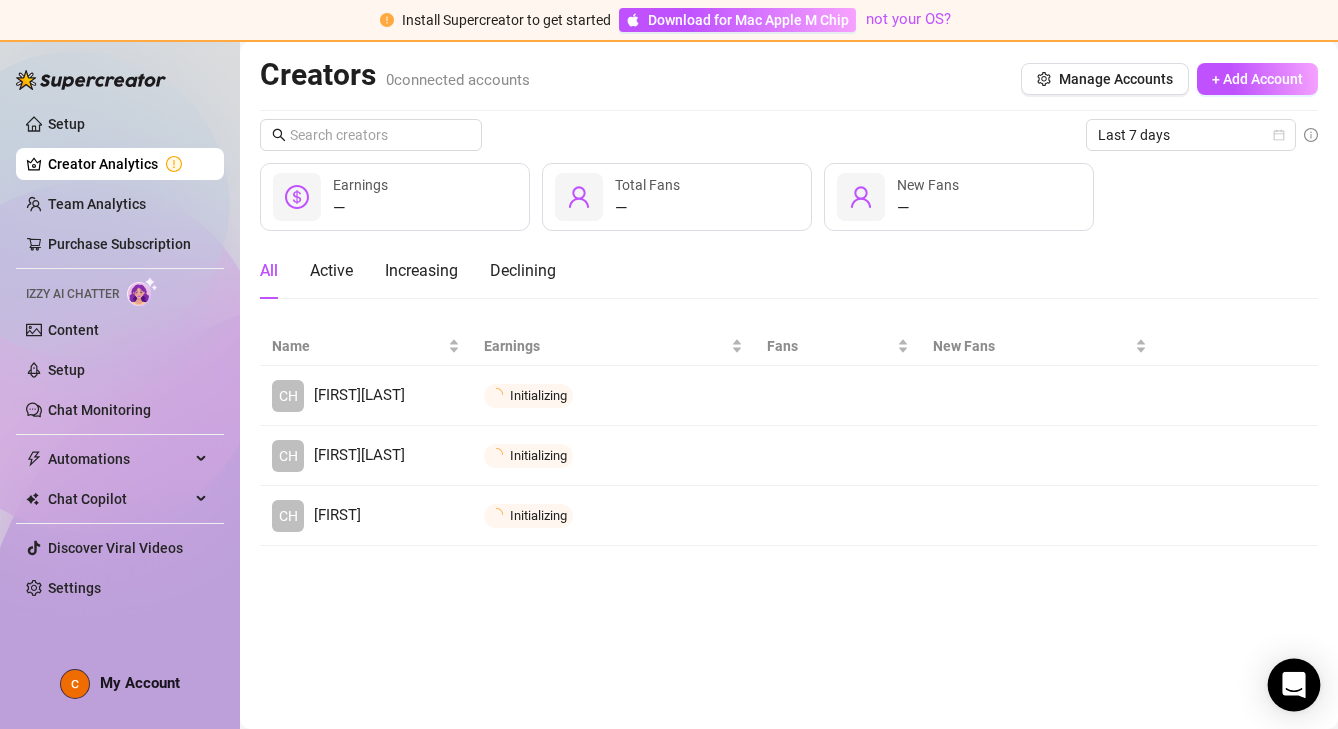 click 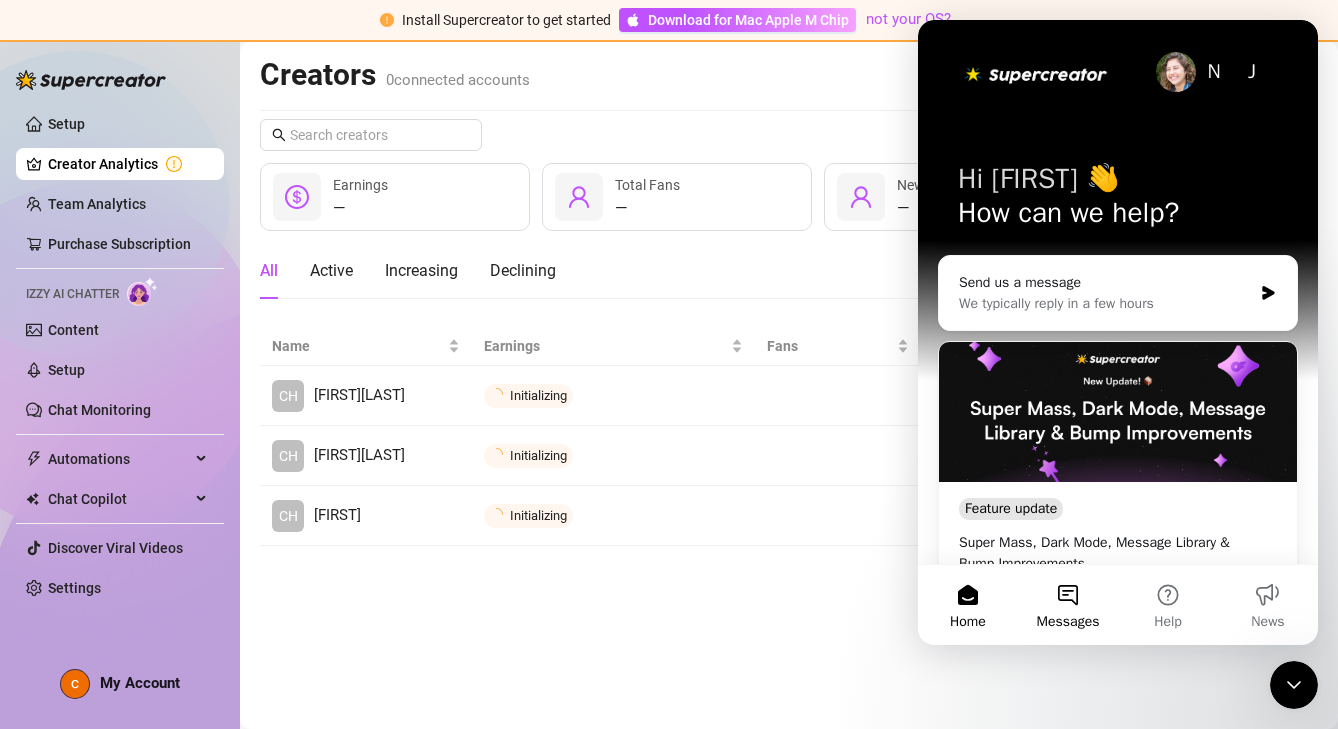 scroll, scrollTop: 0, scrollLeft: 0, axis: both 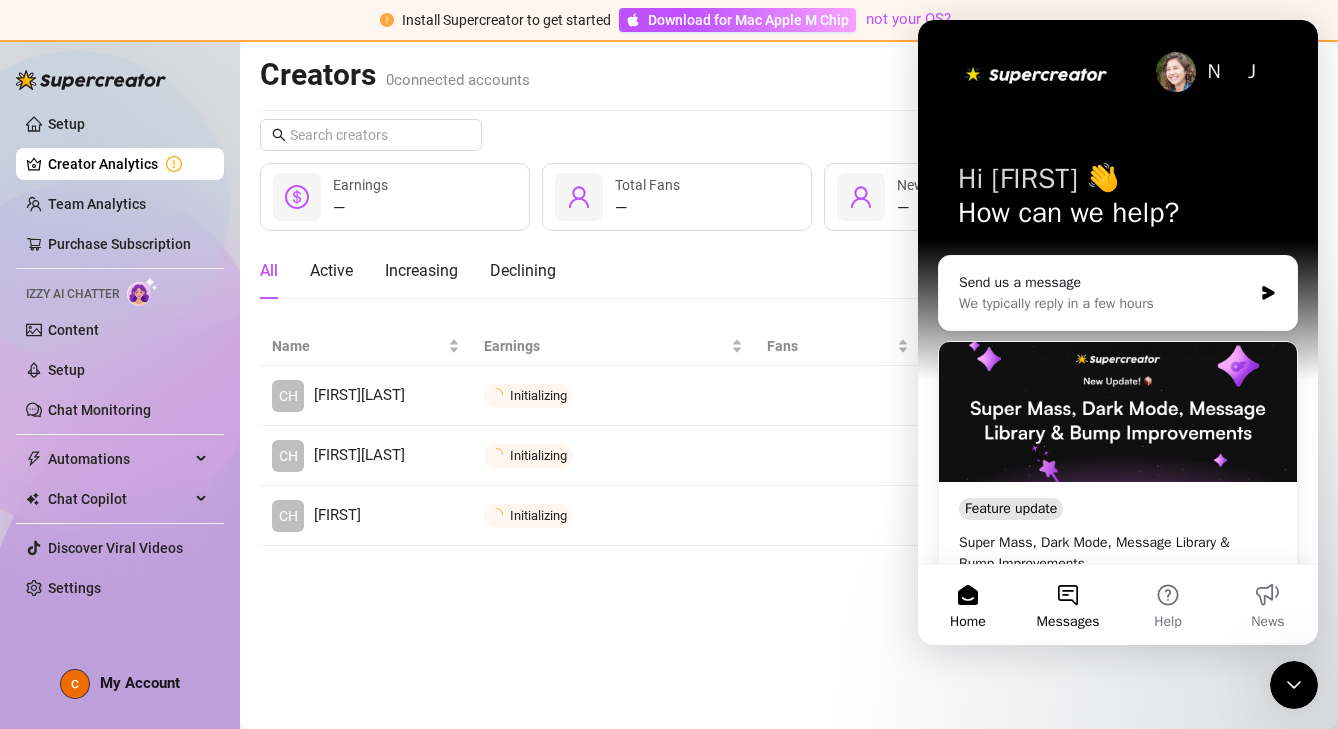 click on "Messages" at bounding box center (1068, 605) 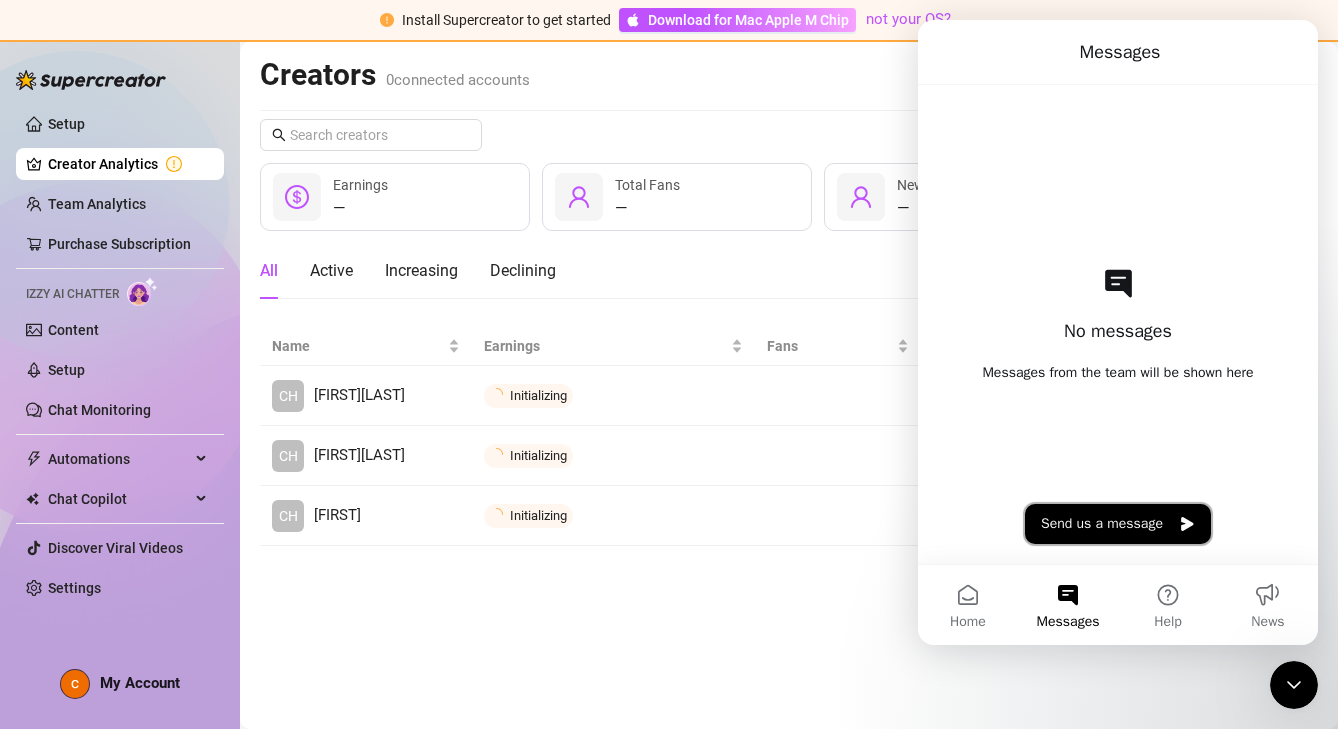 click on "Send us a message" at bounding box center [1118, 524] 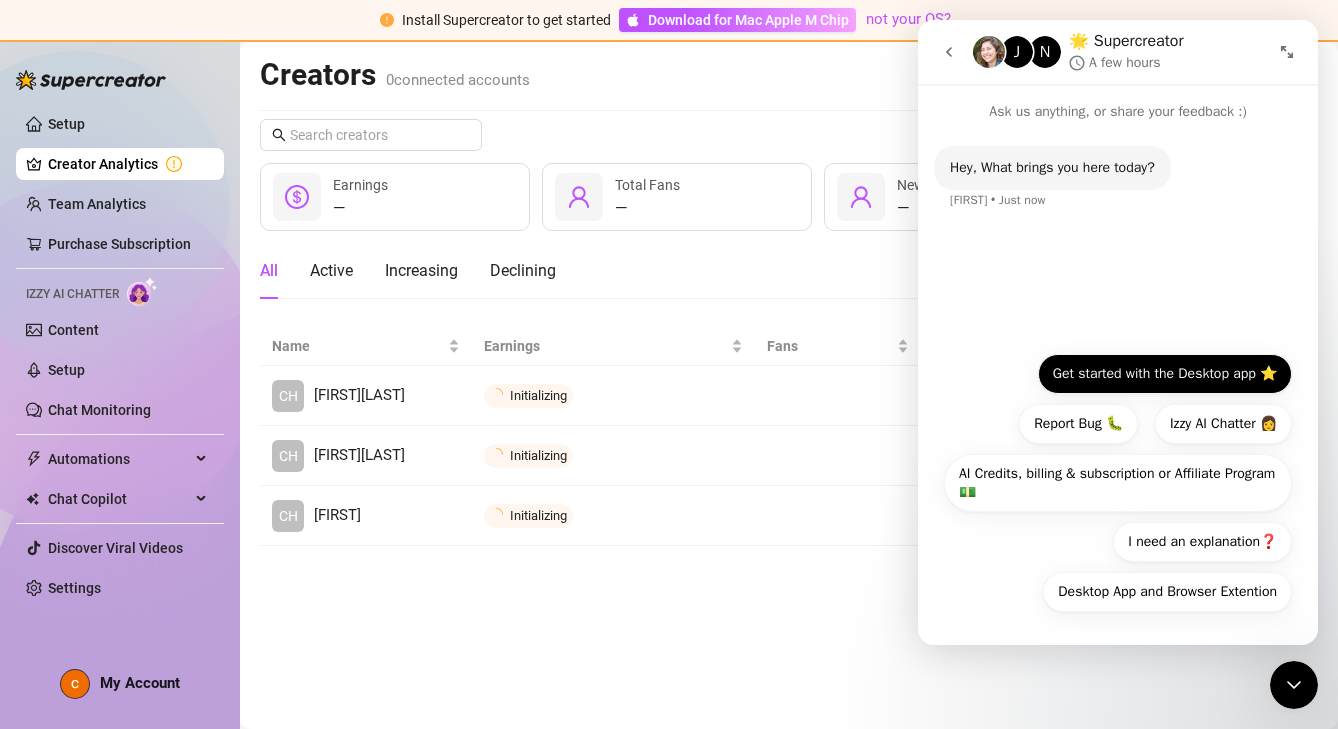 click on "Get started with the Desktop app ⭐️" at bounding box center (1165, 374) 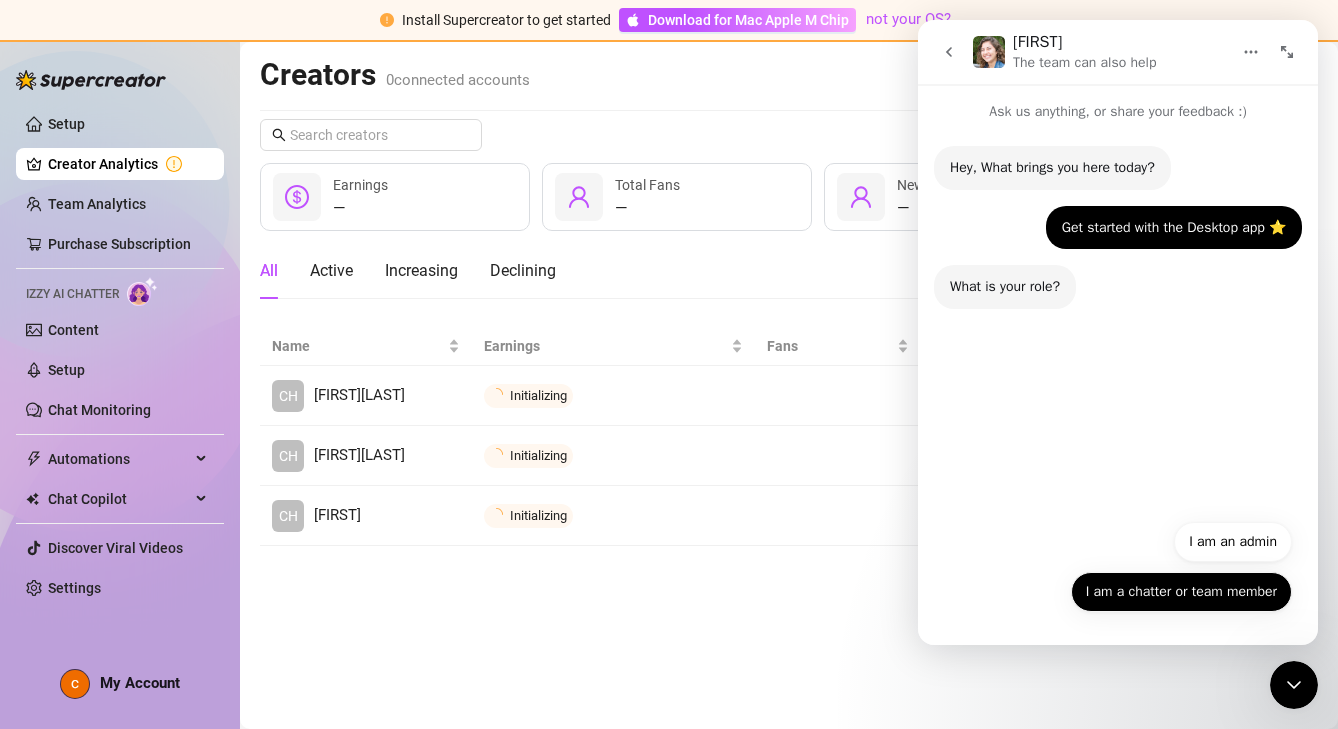 click on "I am a chatter or team member" at bounding box center (1181, 592) 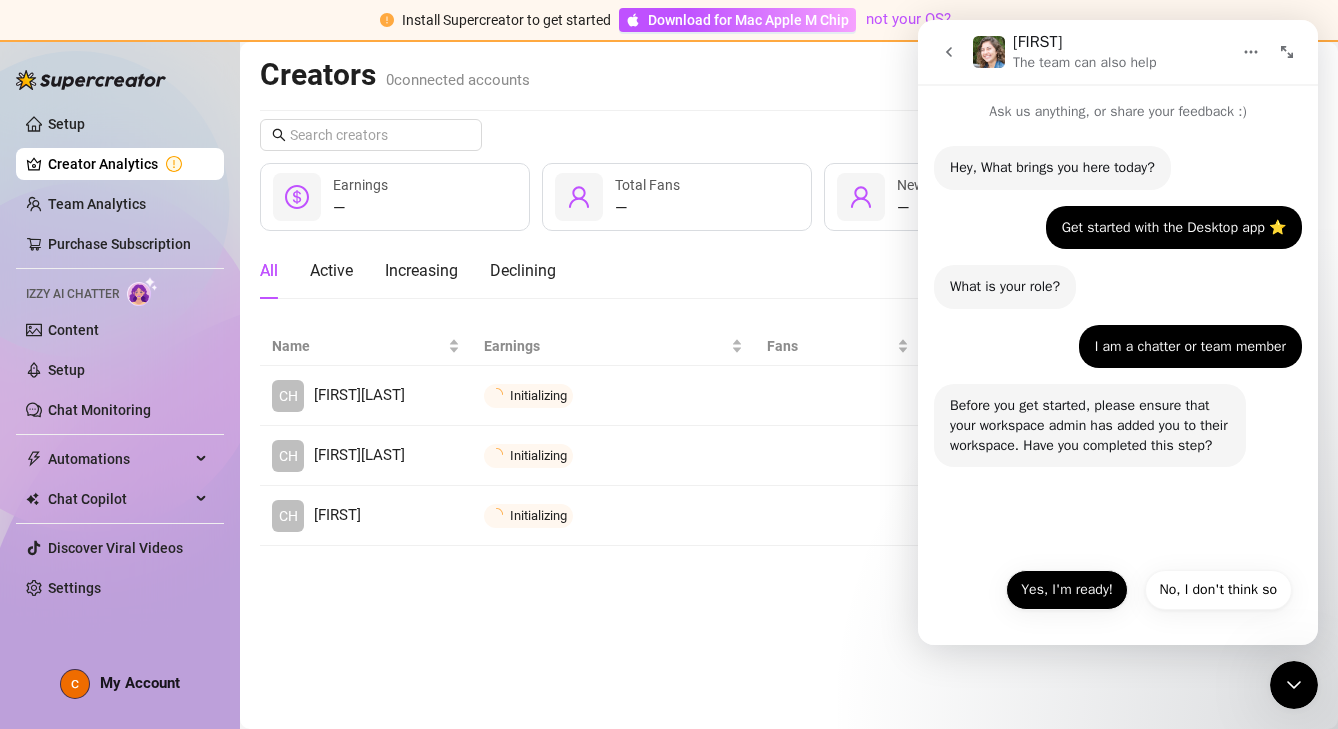 click on "Yes, I'm ready!" at bounding box center [1067, 590] 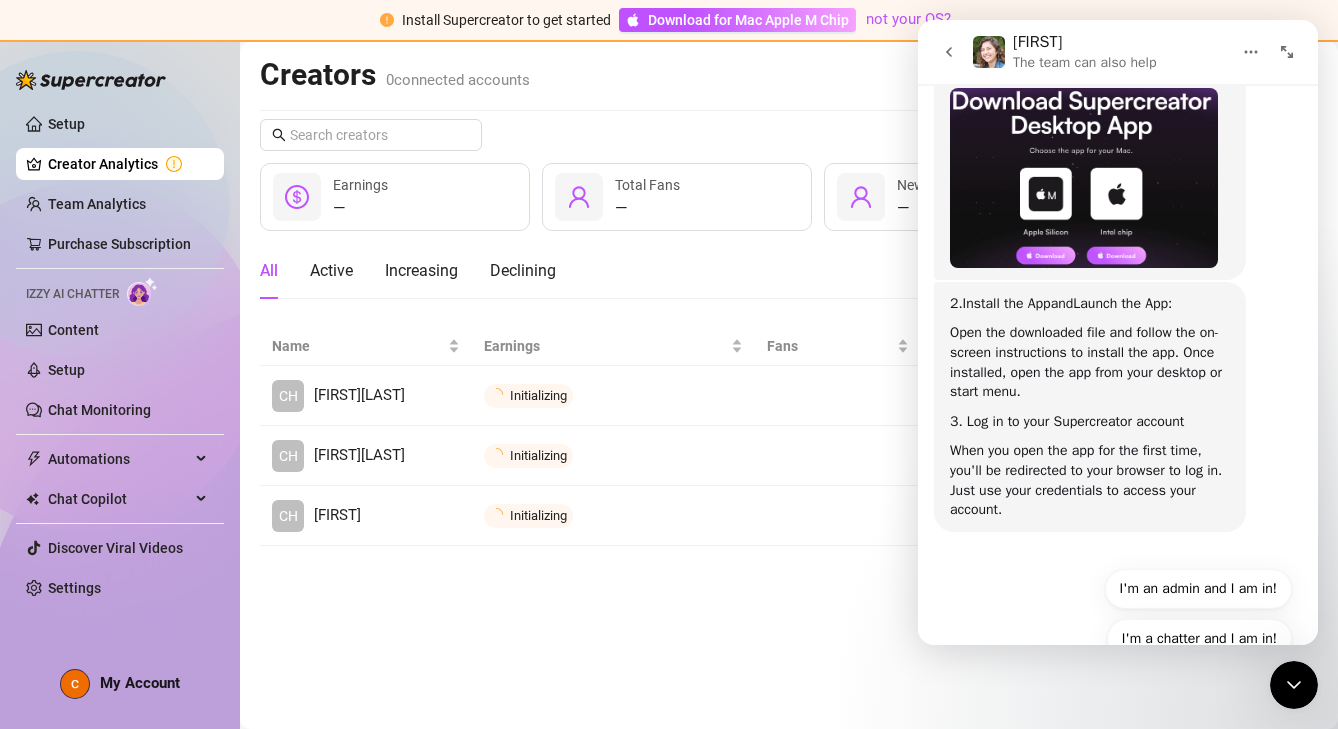 scroll, scrollTop: 564, scrollLeft: 0, axis: vertical 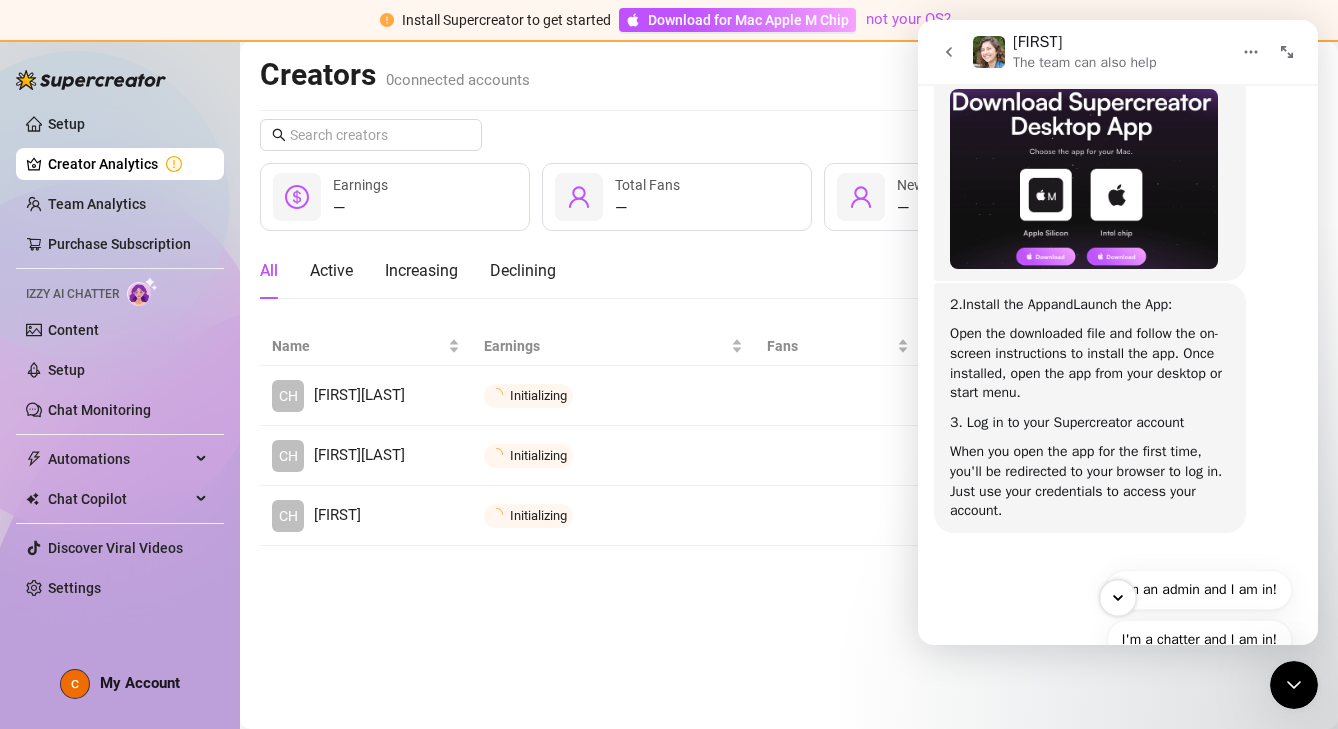 click 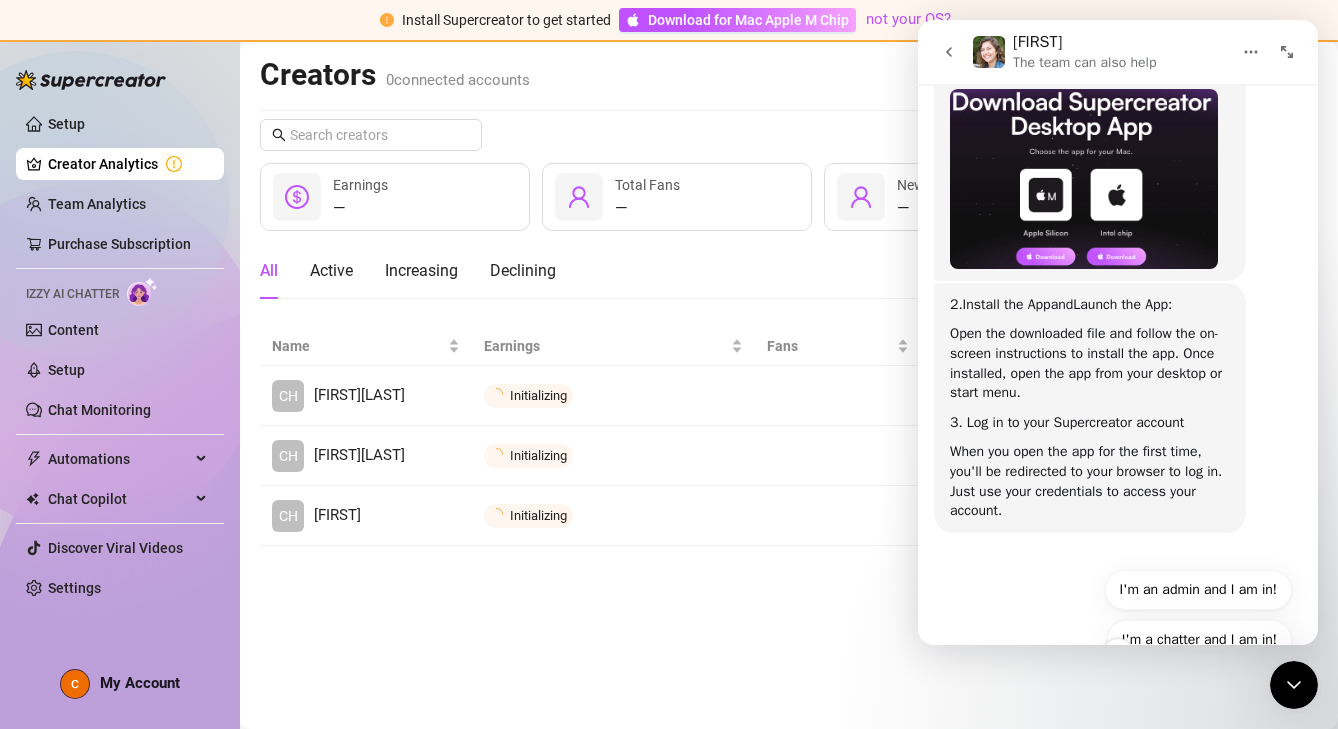 scroll, scrollTop: 631, scrollLeft: 0, axis: vertical 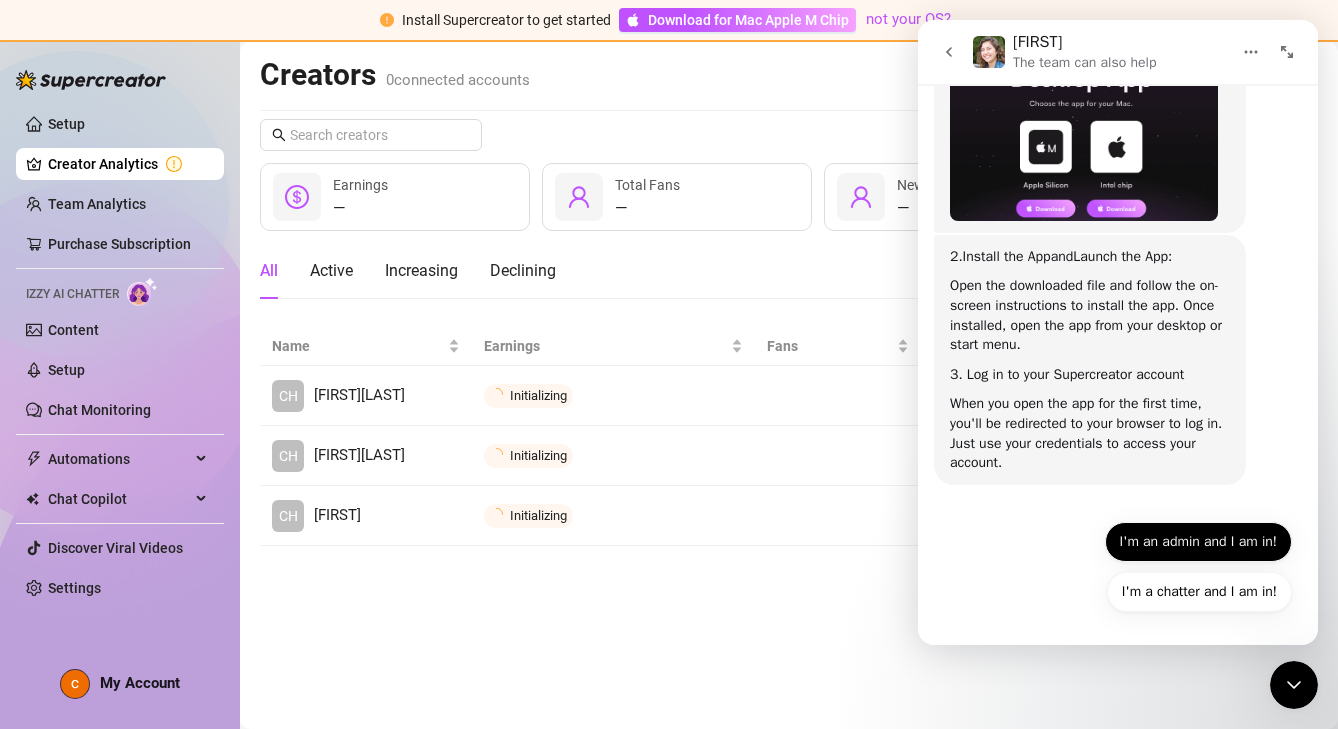 click on "I'm an admin and I am in!" at bounding box center [1198, 542] 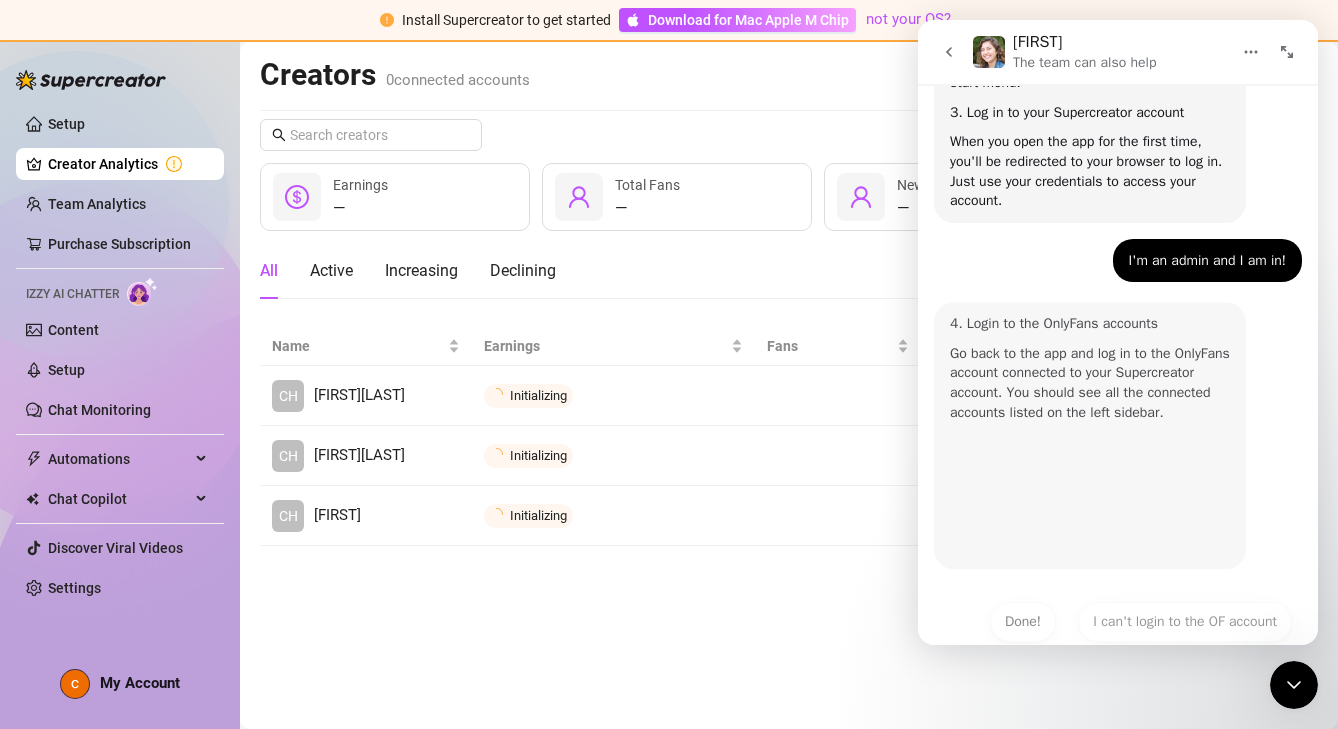 scroll, scrollTop: 945, scrollLeft: 0, axis: vertical 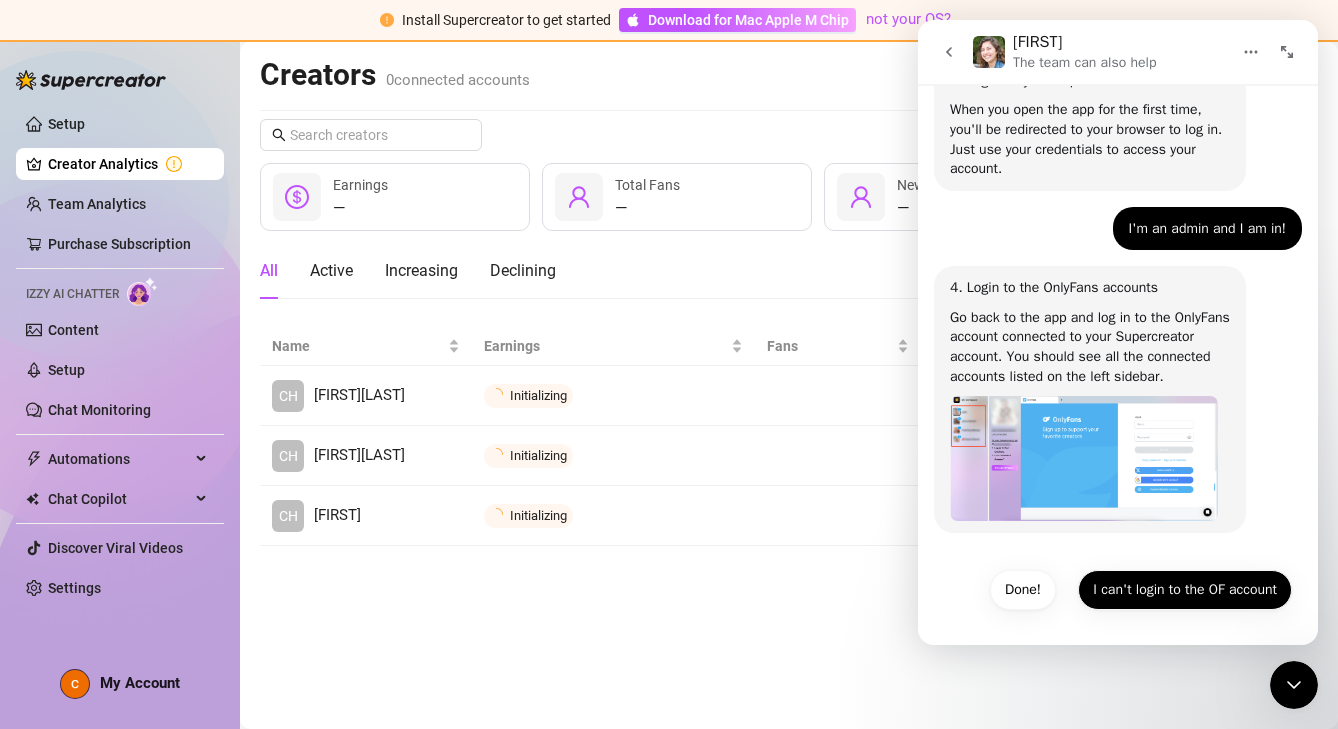 click on "I can't login to the OF account" at bounding box center [1185, 590] 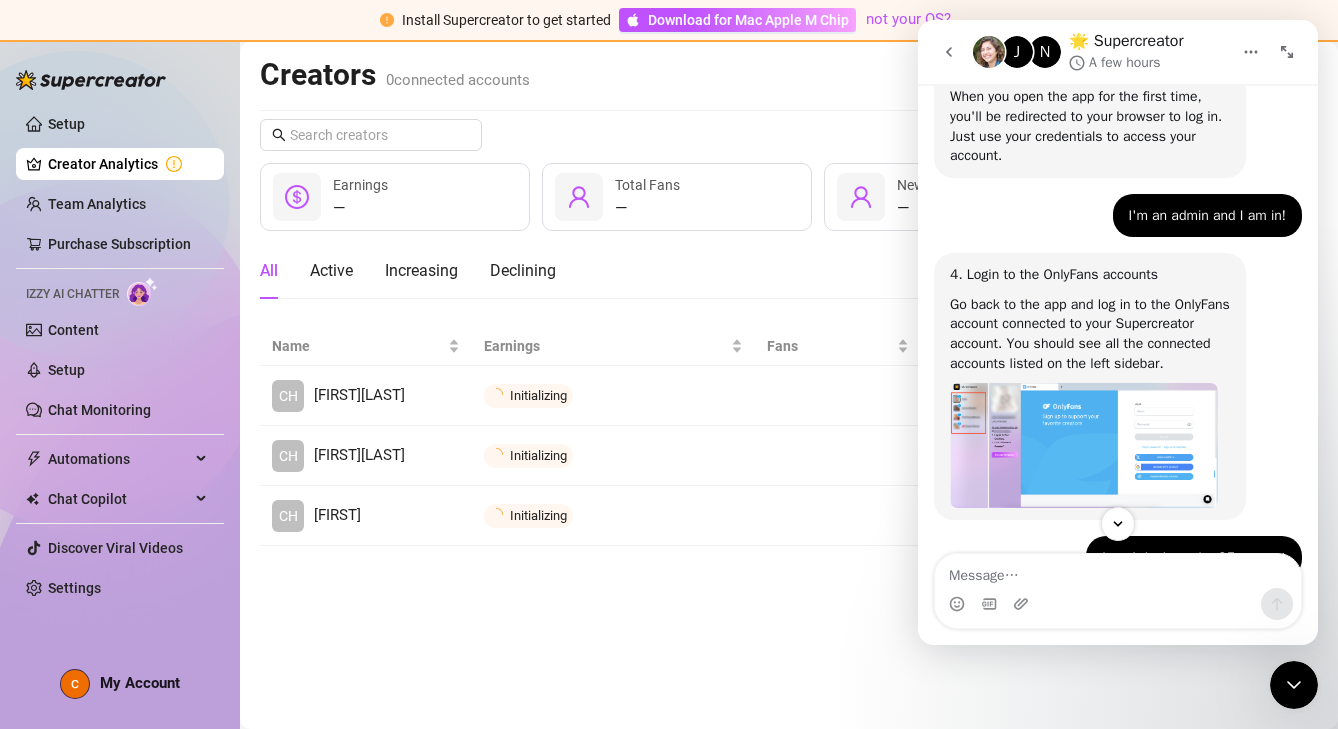 scroll, scrollTop: 918, scrollLeft: 0, axis: vertical 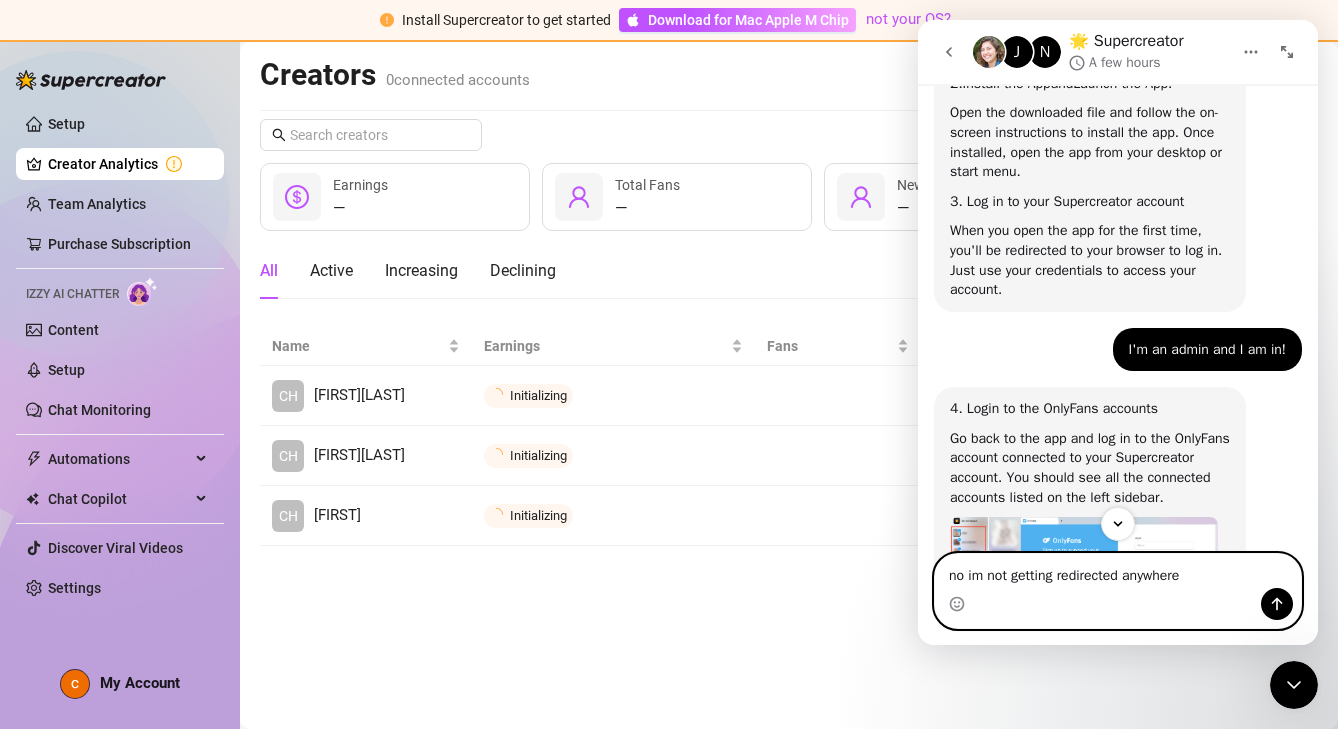 type on "no im not getting redirected anywhere?" 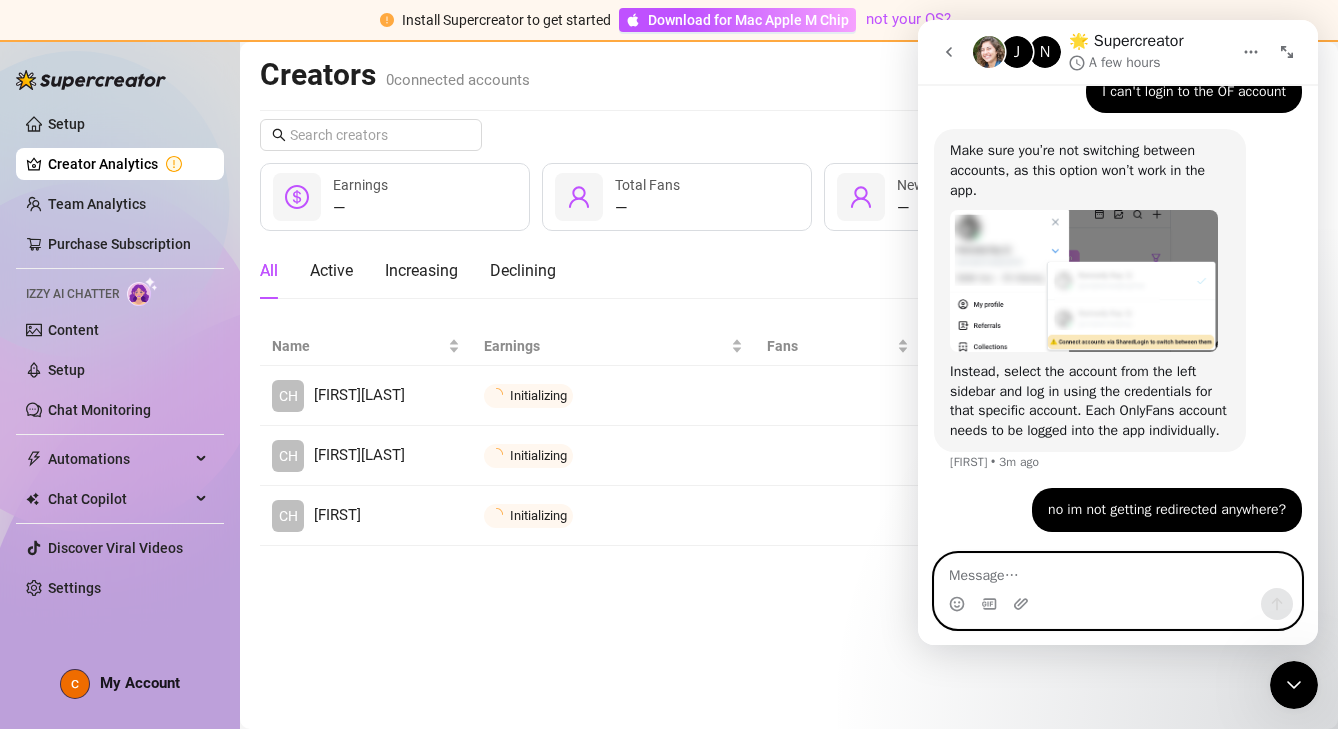scroll, scrollTop: 1444, scrollLeft: 0, axis: vertical 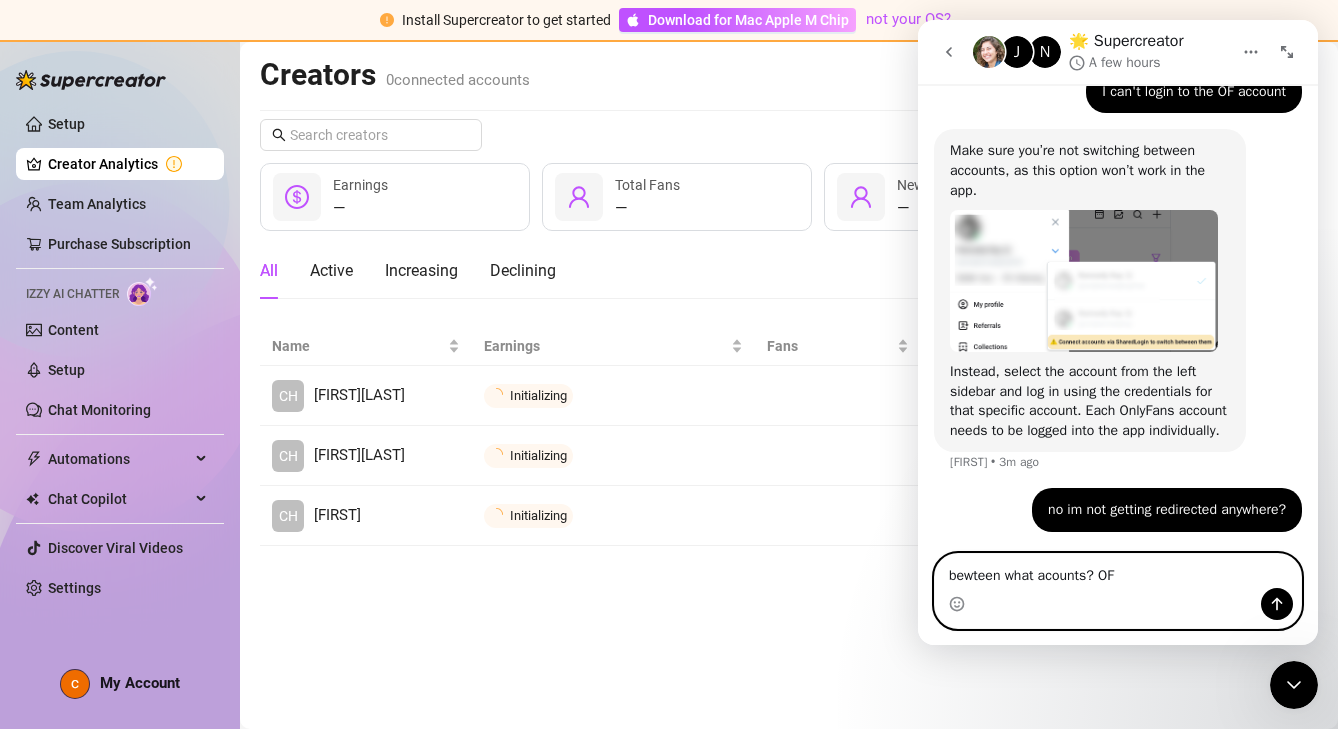 type on "bewteen what acounts? OF?" 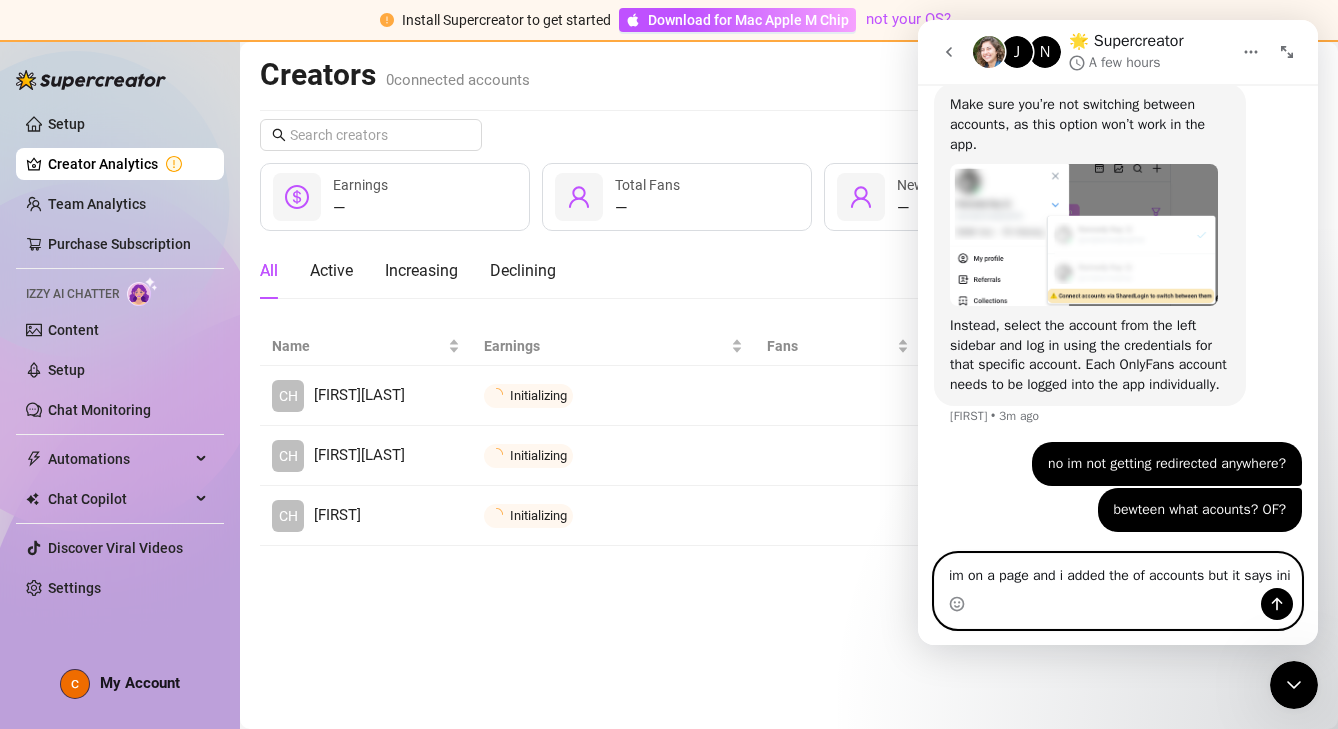 scroll, scrollTop: 1509, scrollLeft: 0, axis: vertical 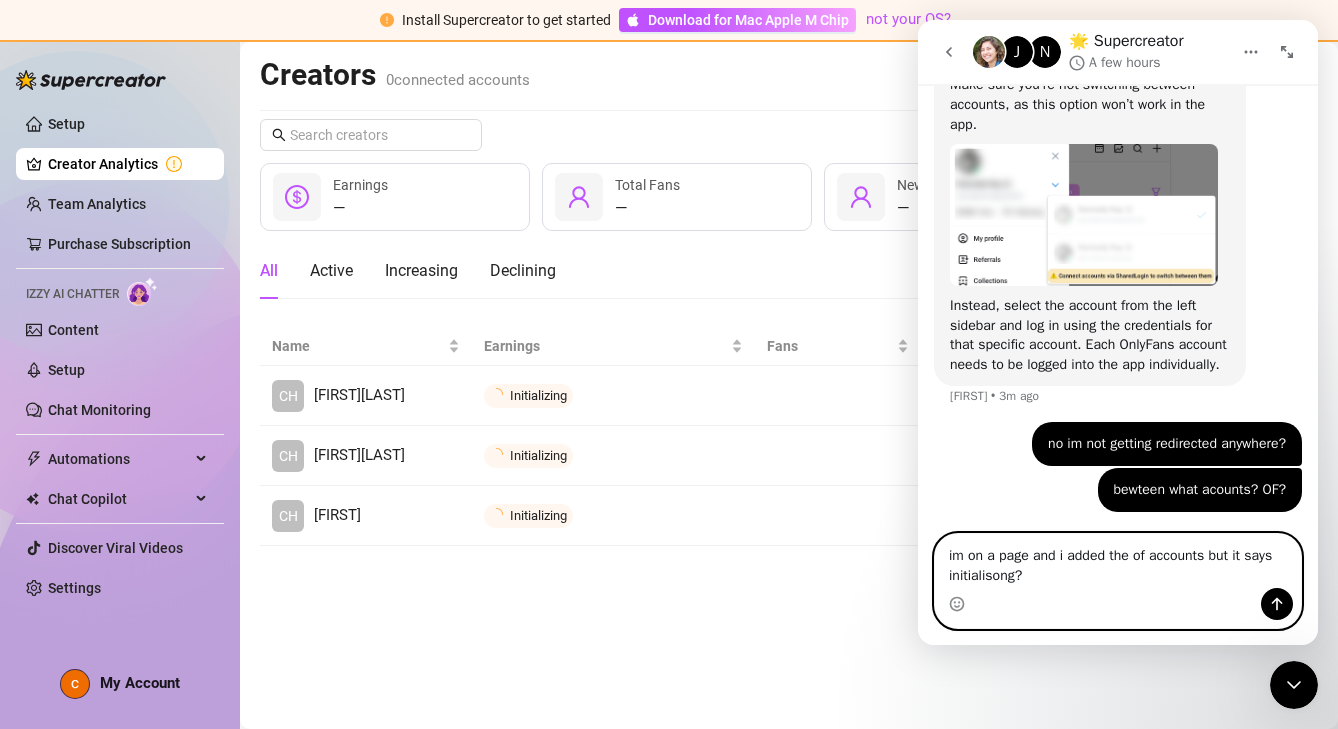 click on "im on a page and i added the of accounts but it says initialisong?" at bounding box center (1118, 561) 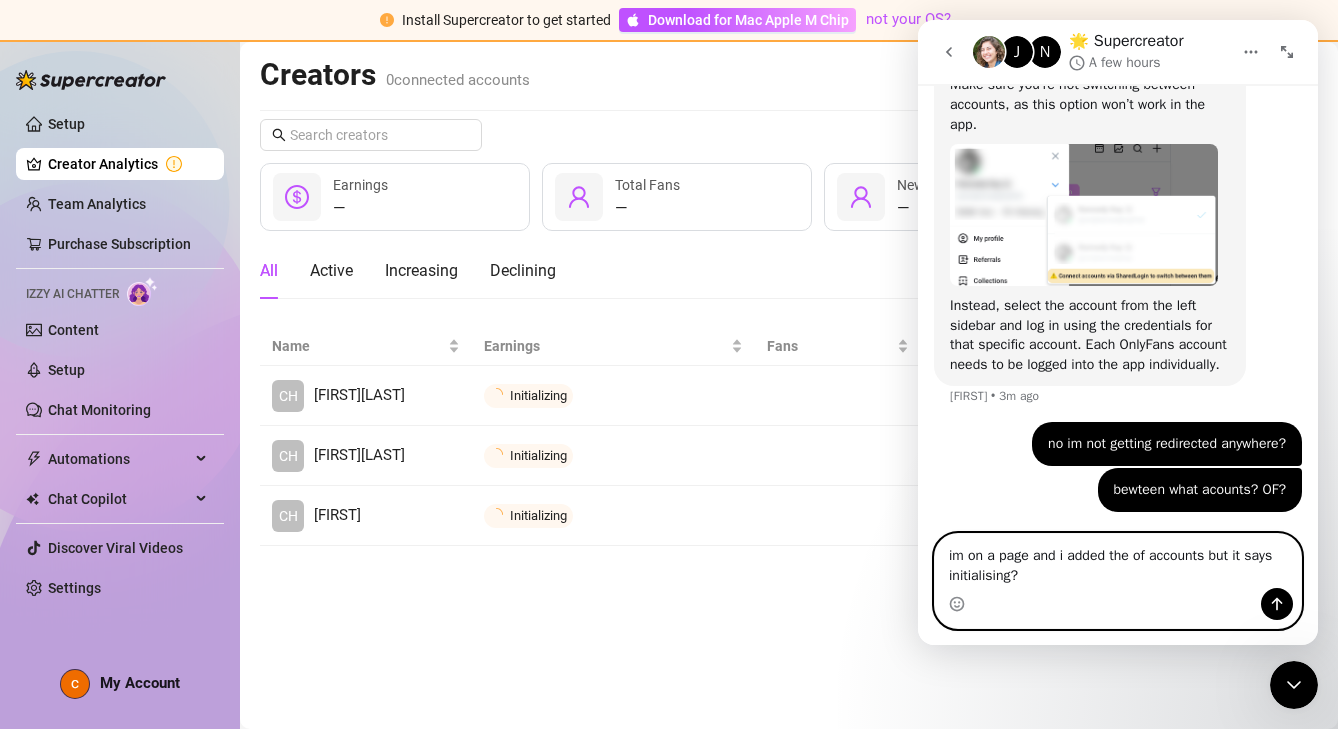 click on "im on a page and i added the of accounts but it says initialising?" at bounding box center [1118, 561] 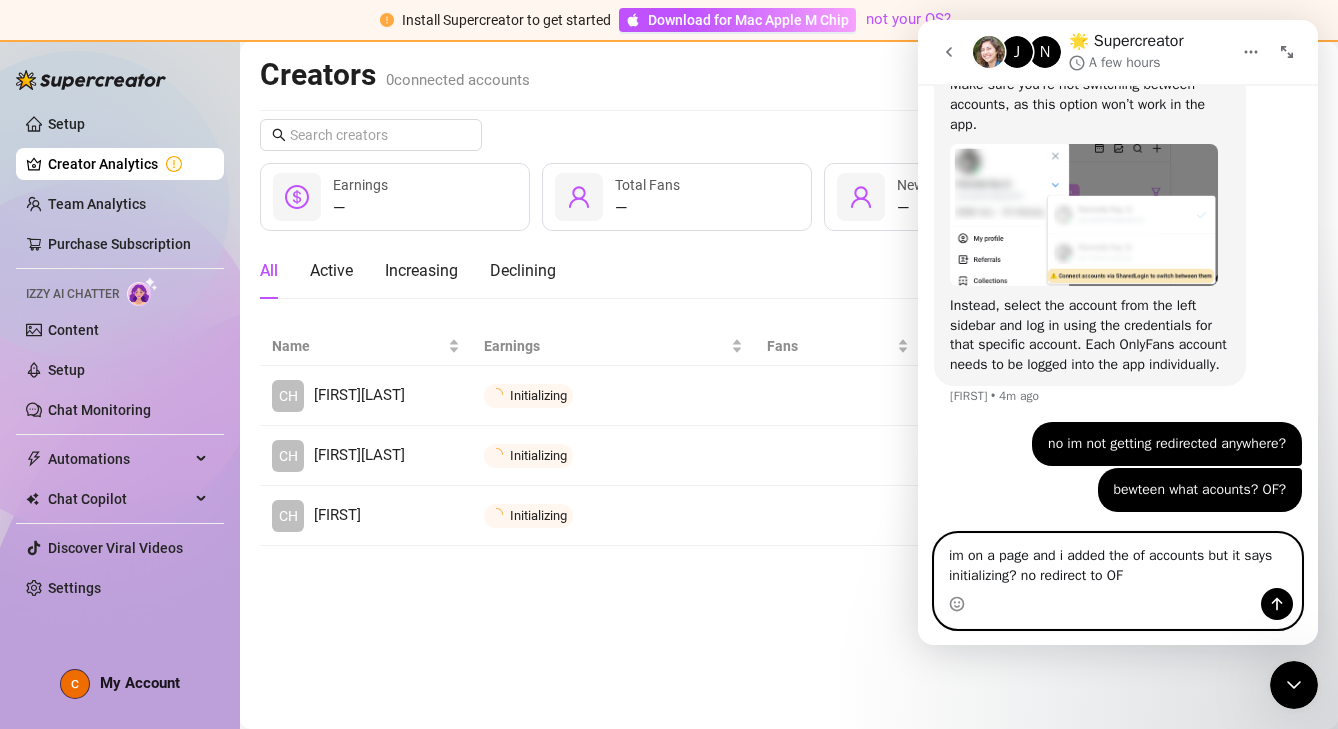 type on "im on a page and i added the of accounts but it says initializing? no redirect to OF?" 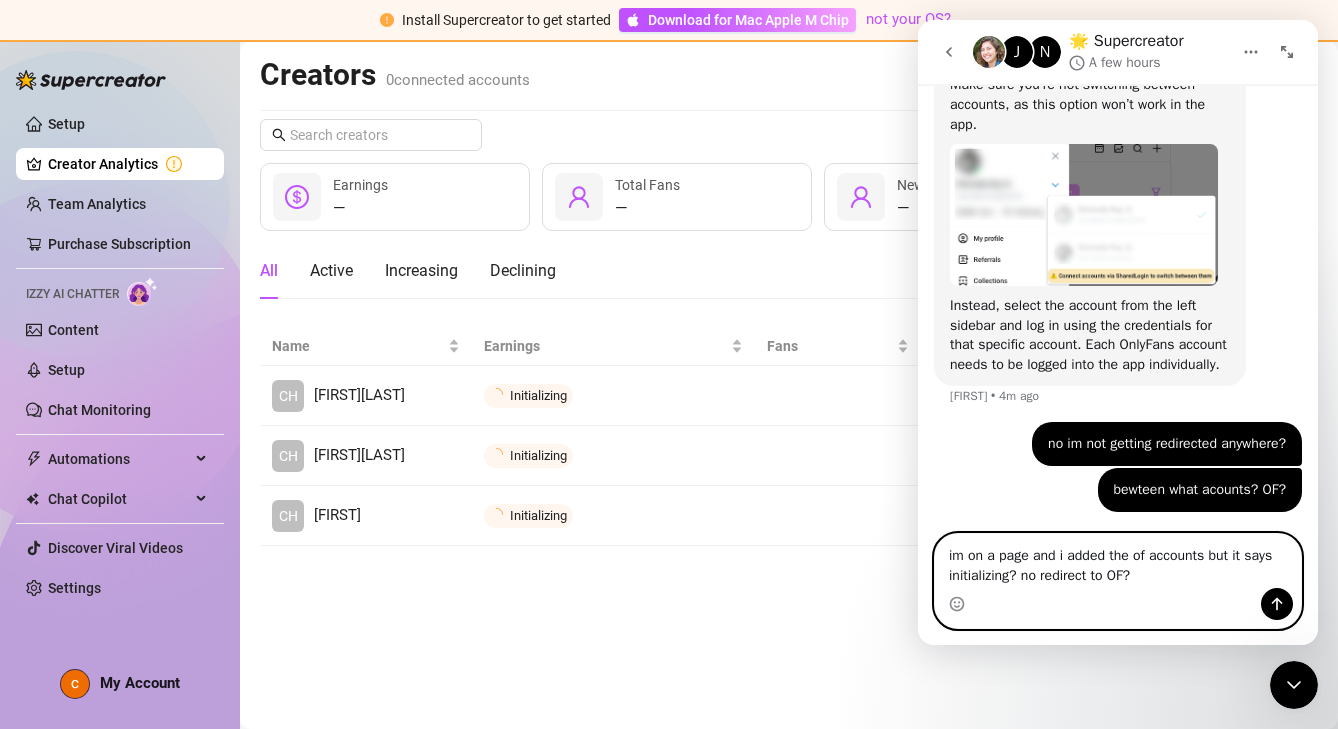 type 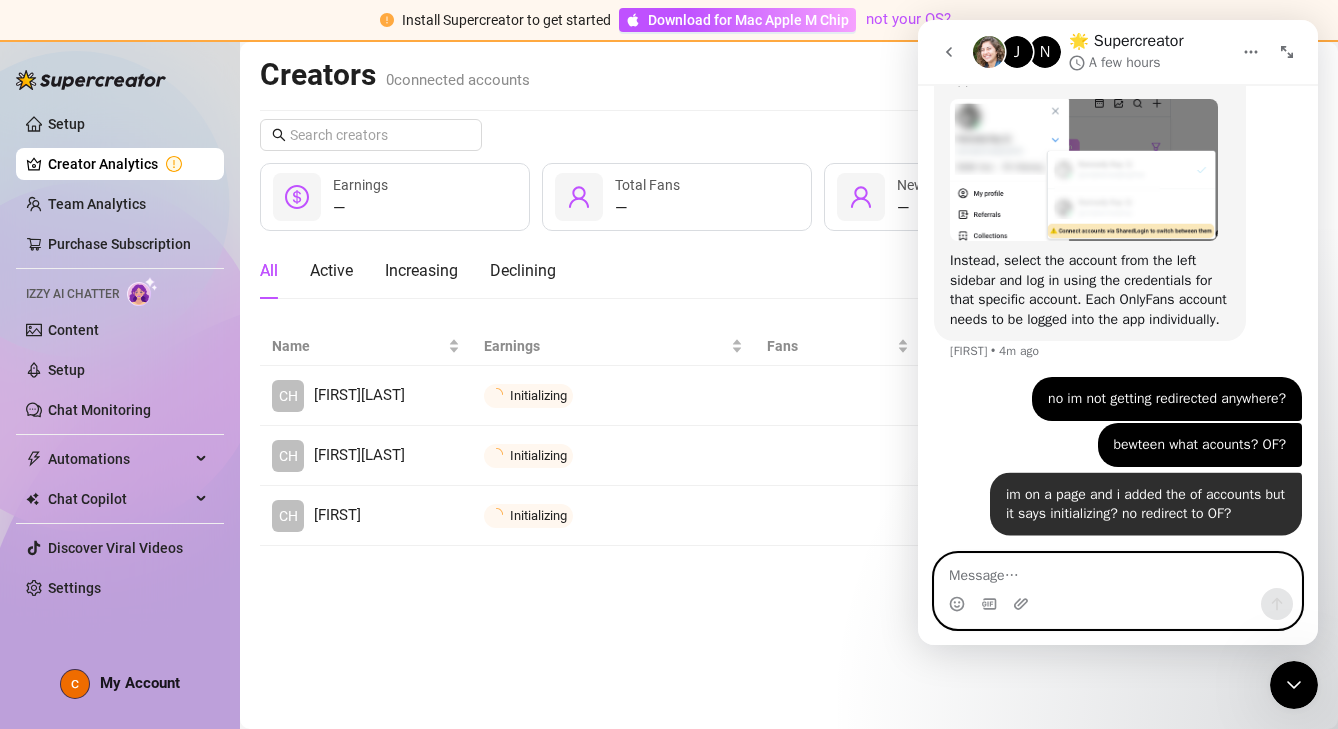 scroll, scrollTop: 1554, scrollLeft: 0, axis: vertical 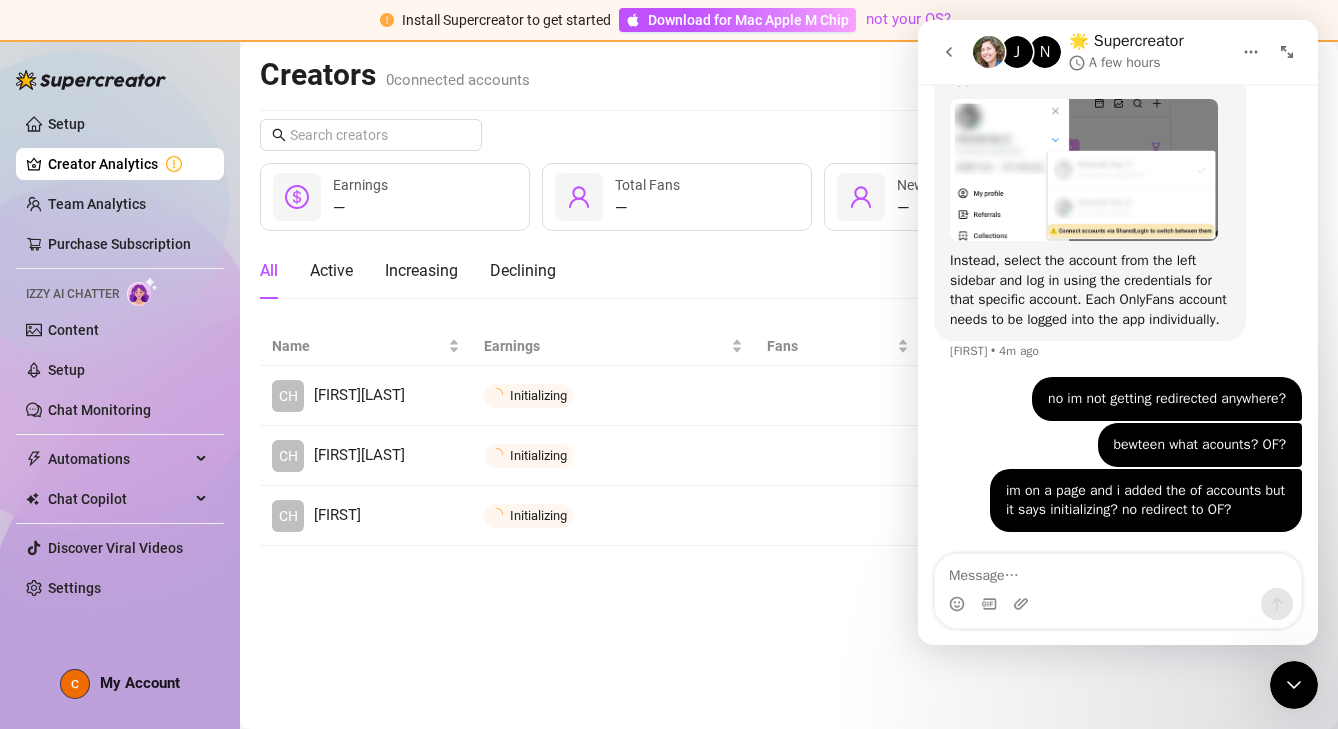 click 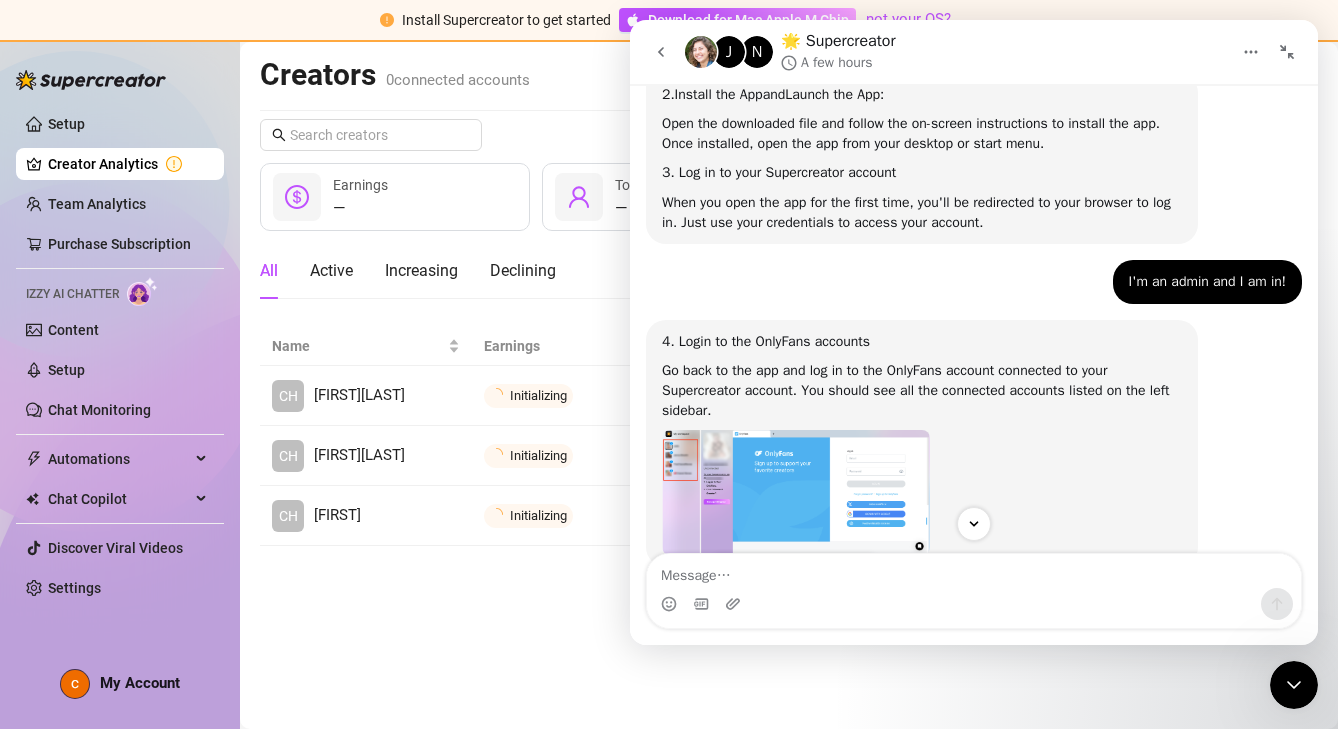 scroll, scrollTop: 741, scrollLeft: 0, axis: vertical 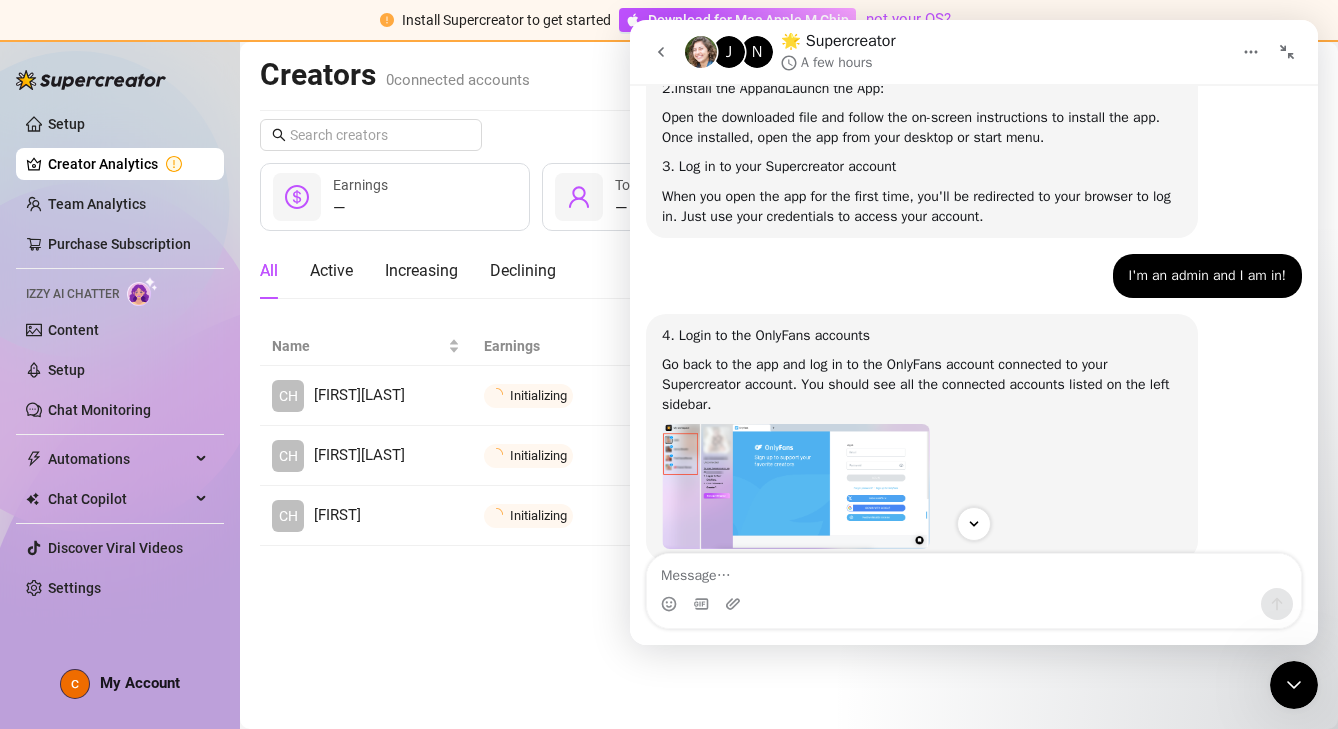 click 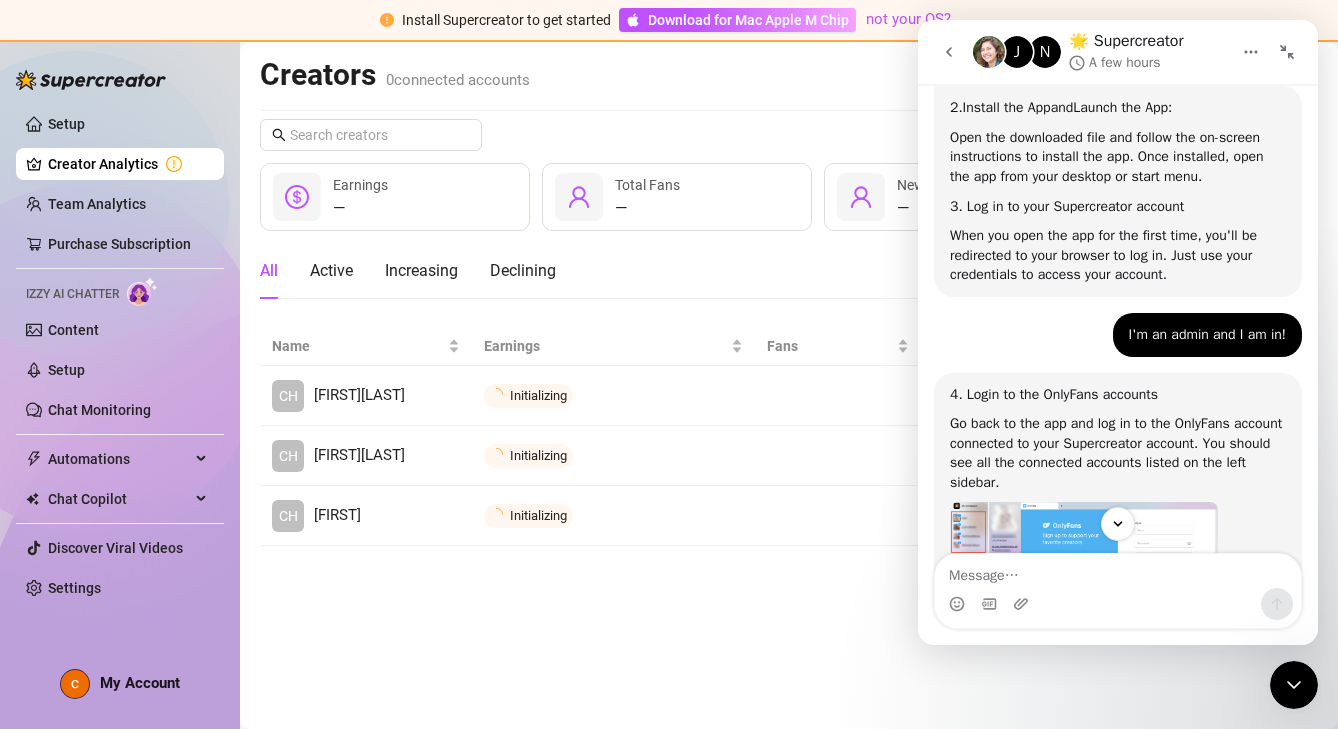 scroll, scrollTop: 0, scrollLeft: 0, axis: both 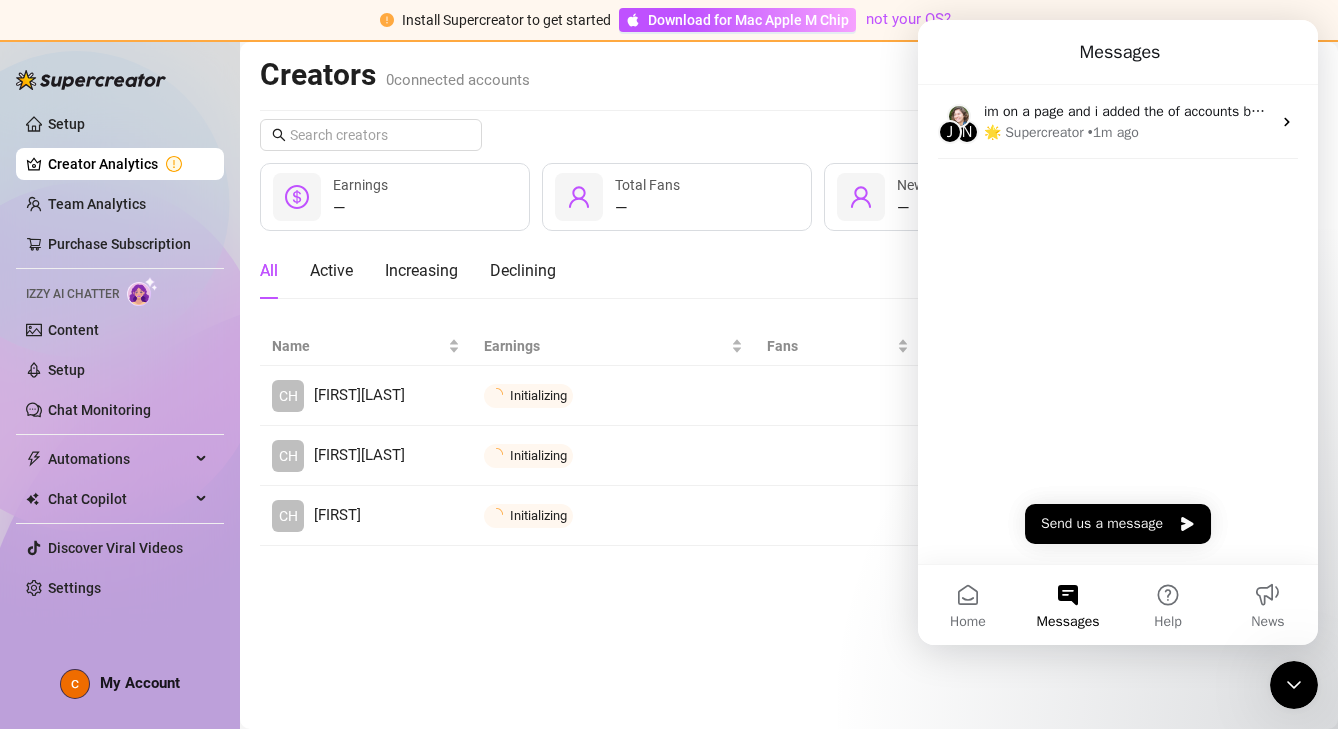 click 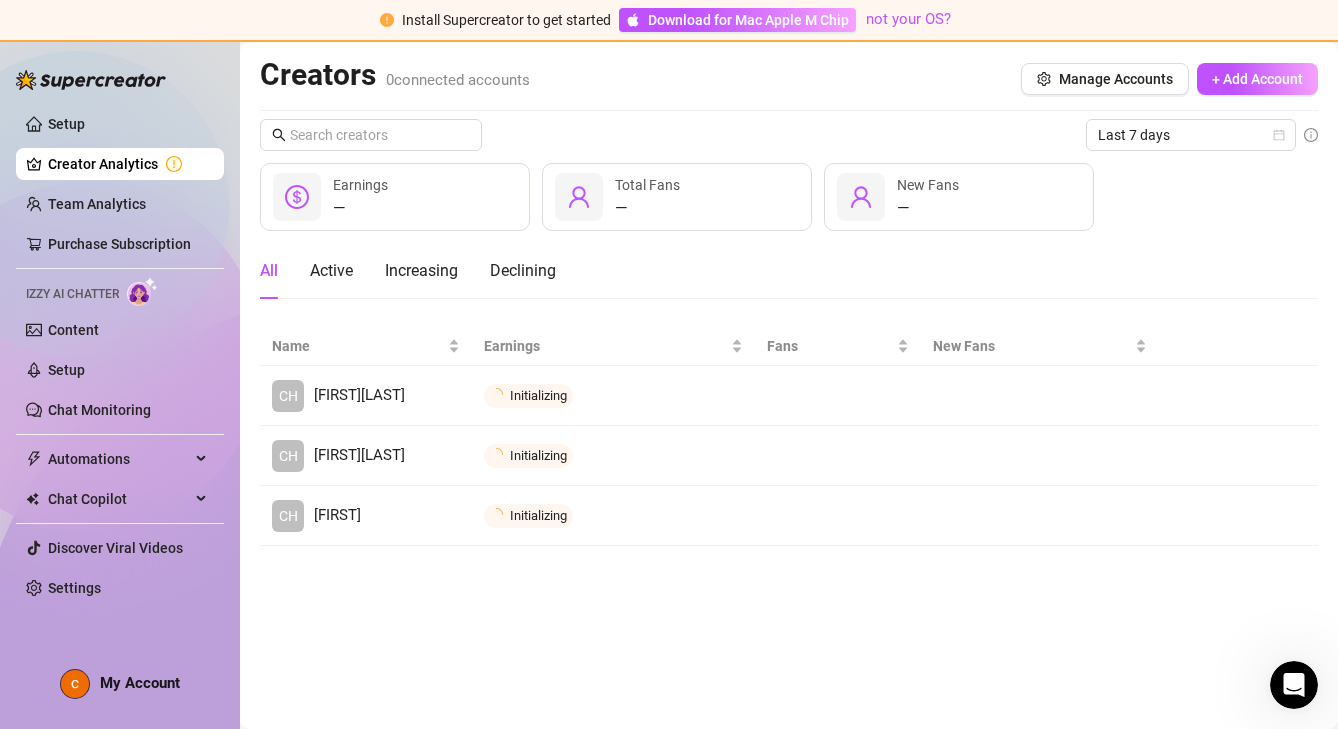 scroll, scrollTop: 0, scrollLeft: 0, axis: both 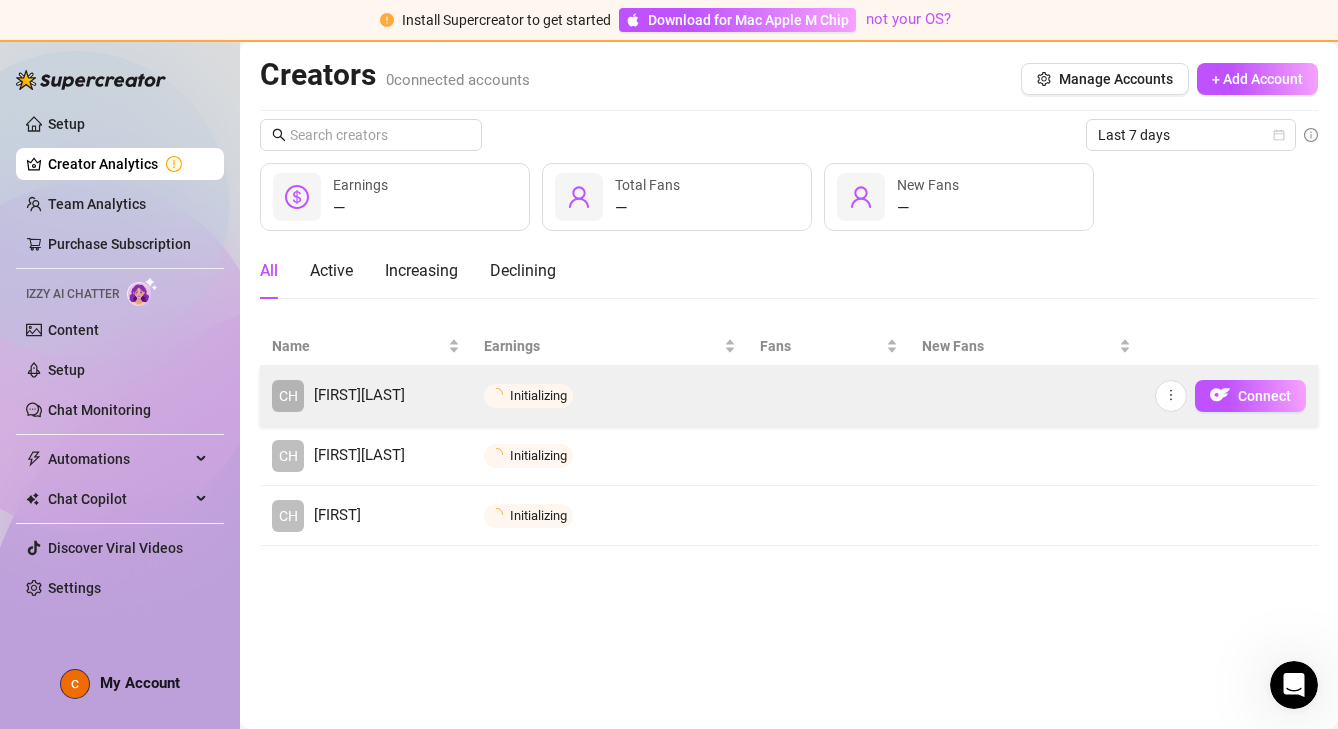 click on "[FIRST][LAST]" at bounding box center (359, 396) 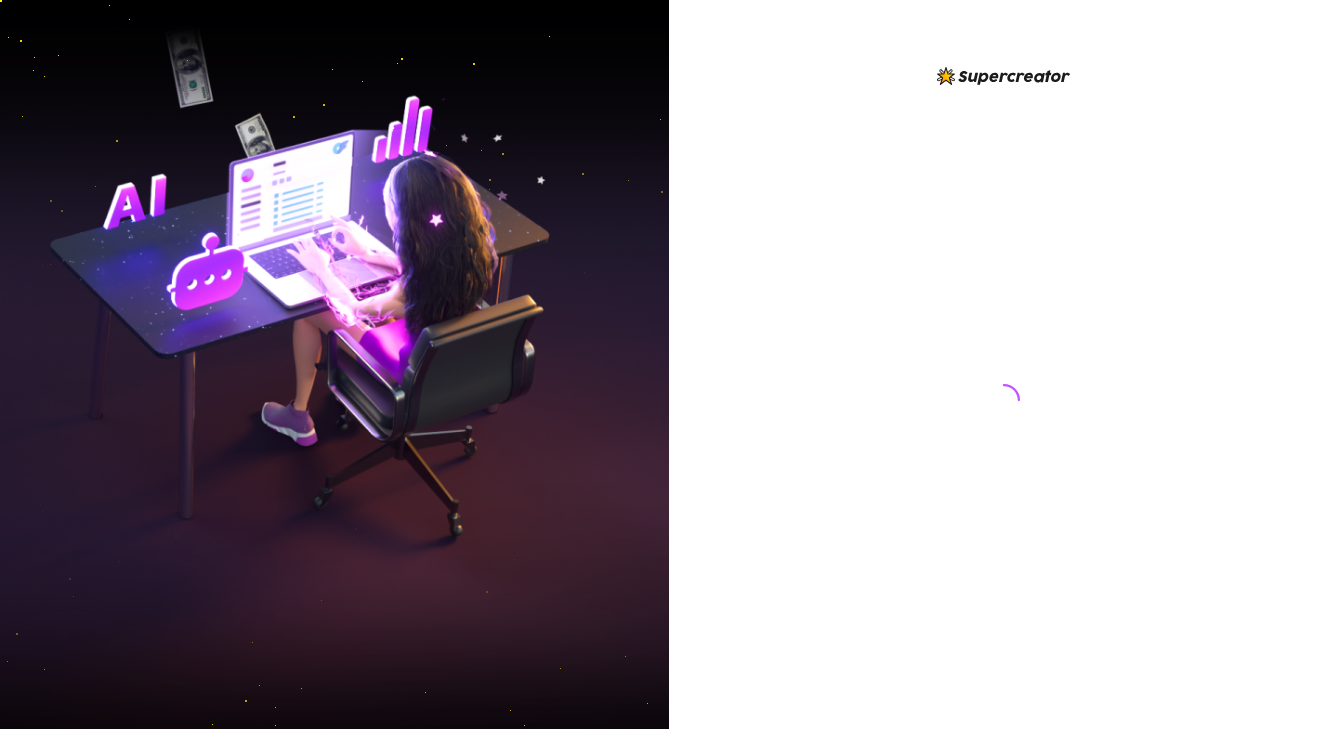 scroll, scrollTop: 0, scrollLeft: 0, axis: both 